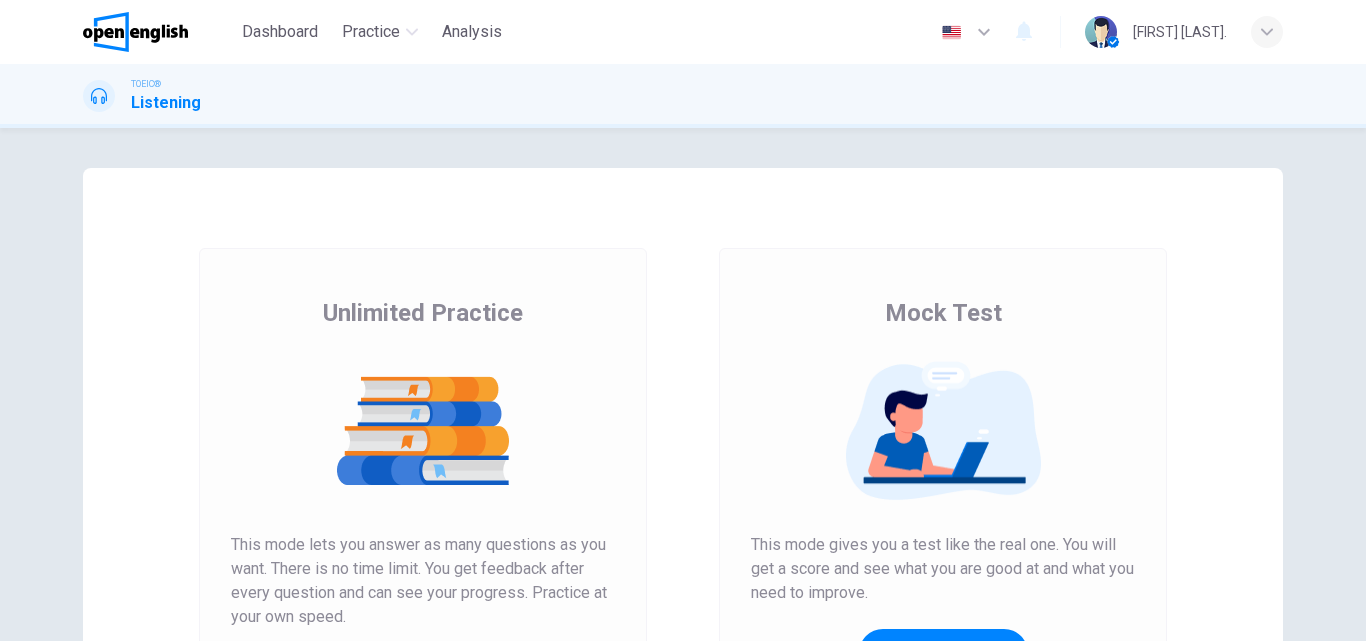scroll, scrollTop: 0, scrollLeft: 0, axis: both 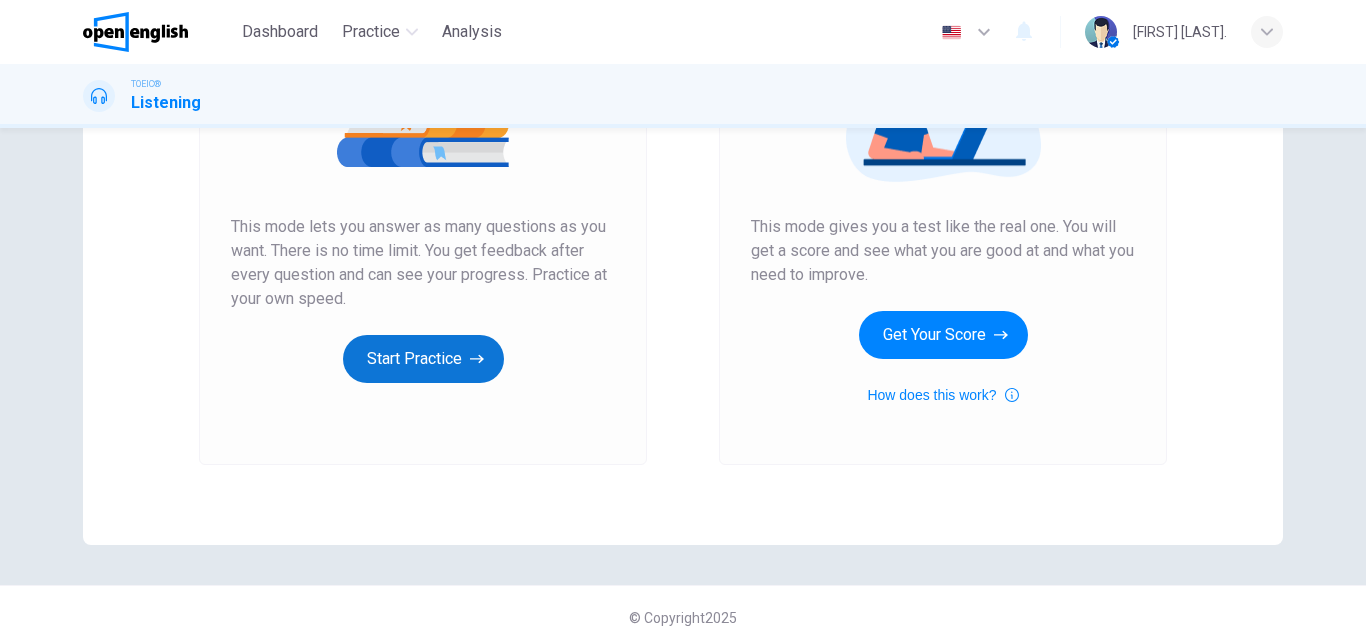 click on "Start Practice" at bounding box center (423, 359) 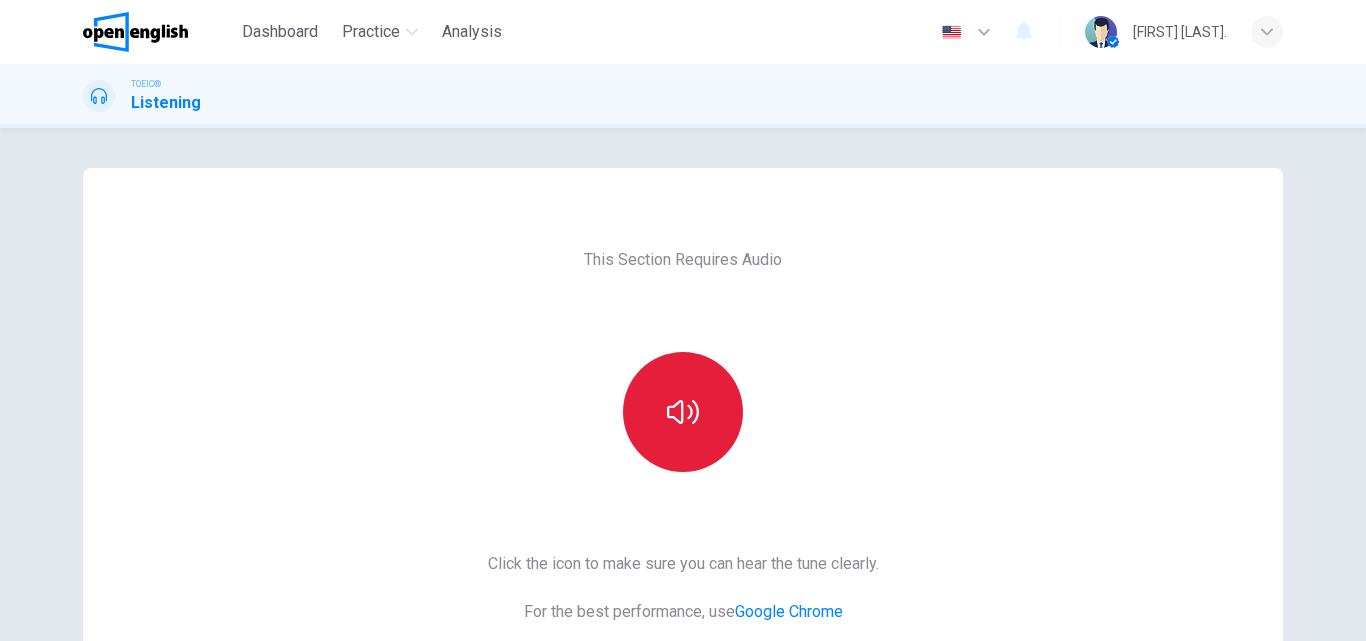 click at bounding box center (683, 412) 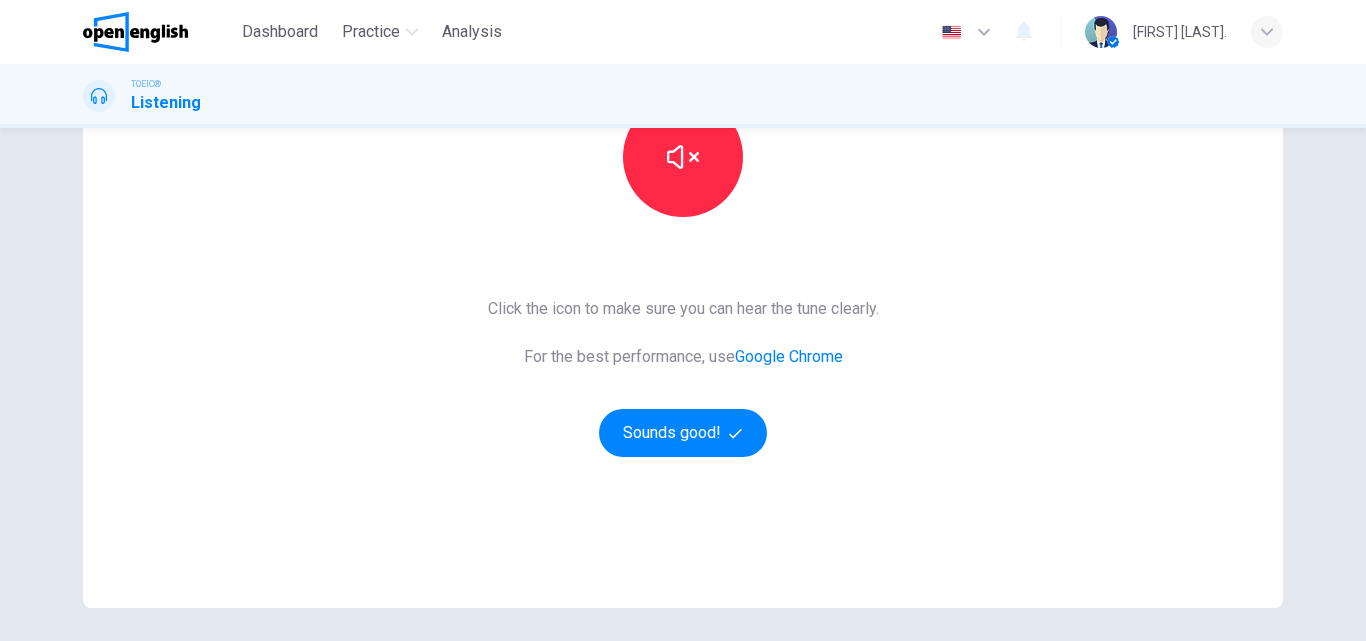scroll, scrollTop: 252, scrollLeft: 0, axis: vertical 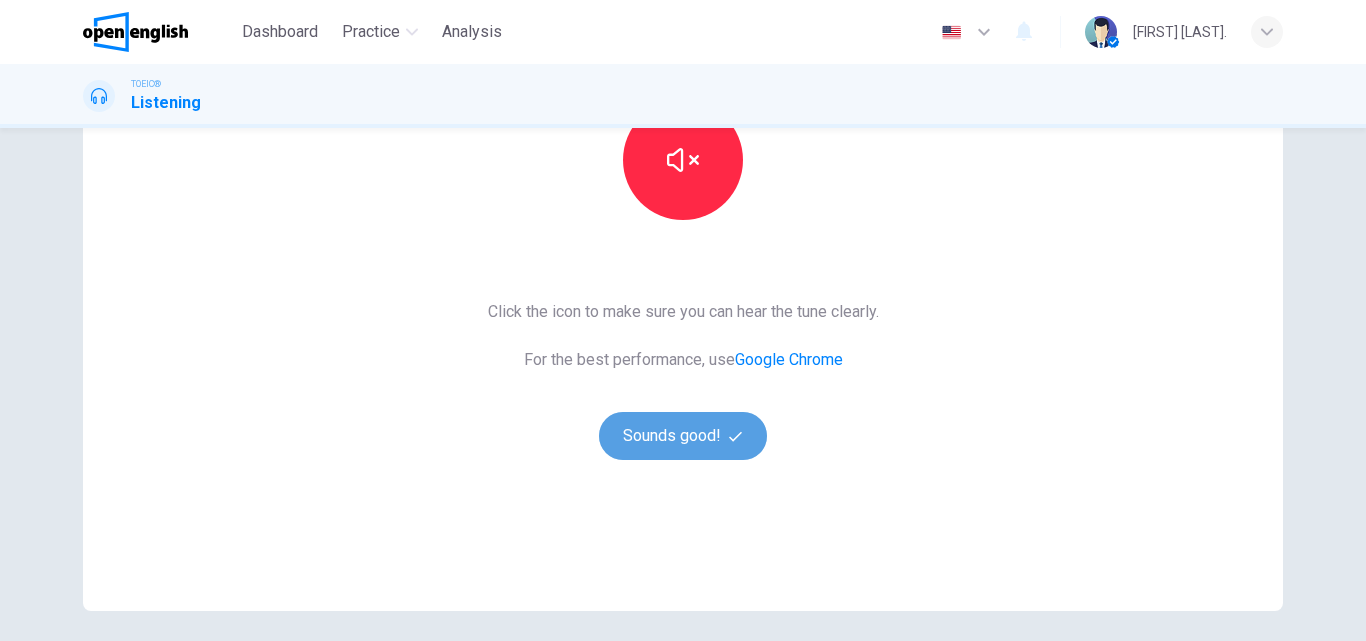click on "Sounds good!" at bounding box center [683, 436] 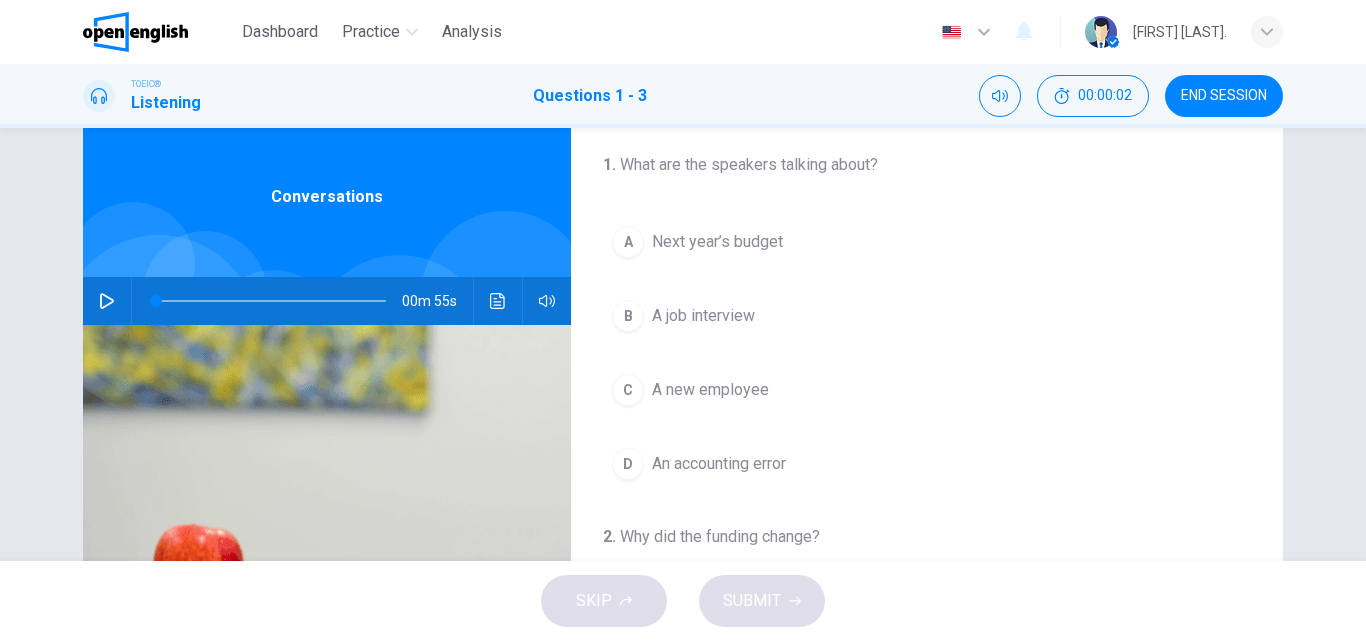 scroll, scrollTop: 50, scrollLeft: 0, axis: vertical 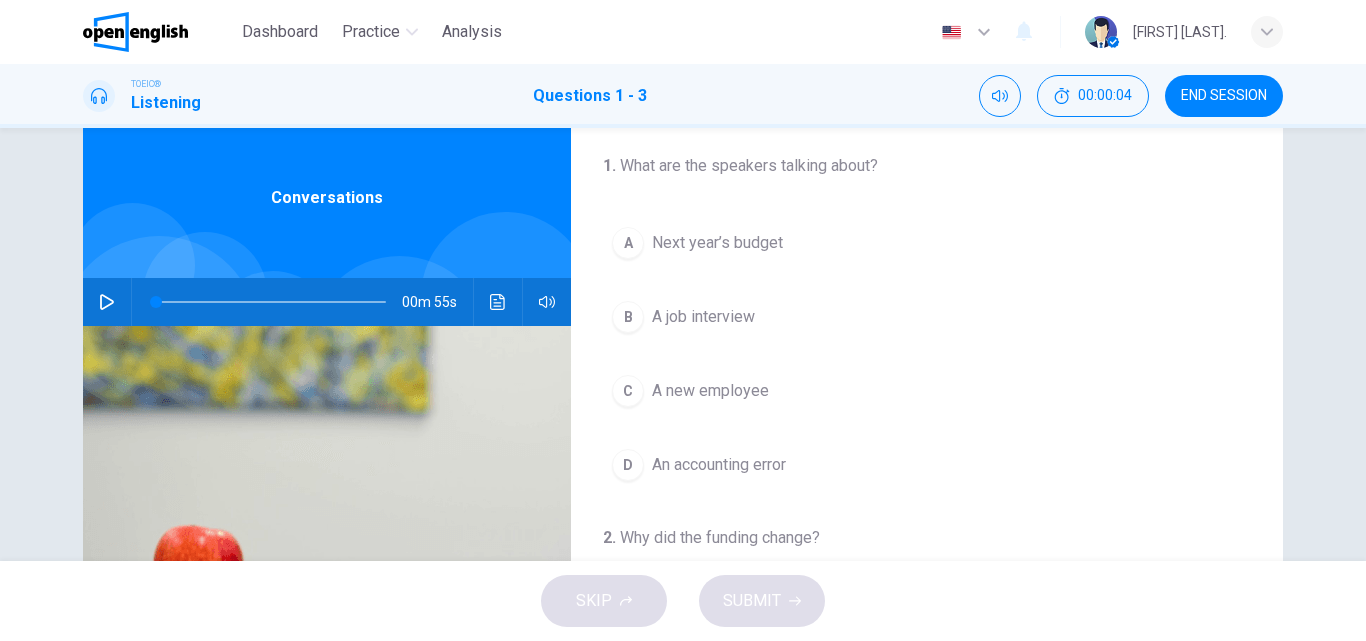 click at bounding box center (107, 302) 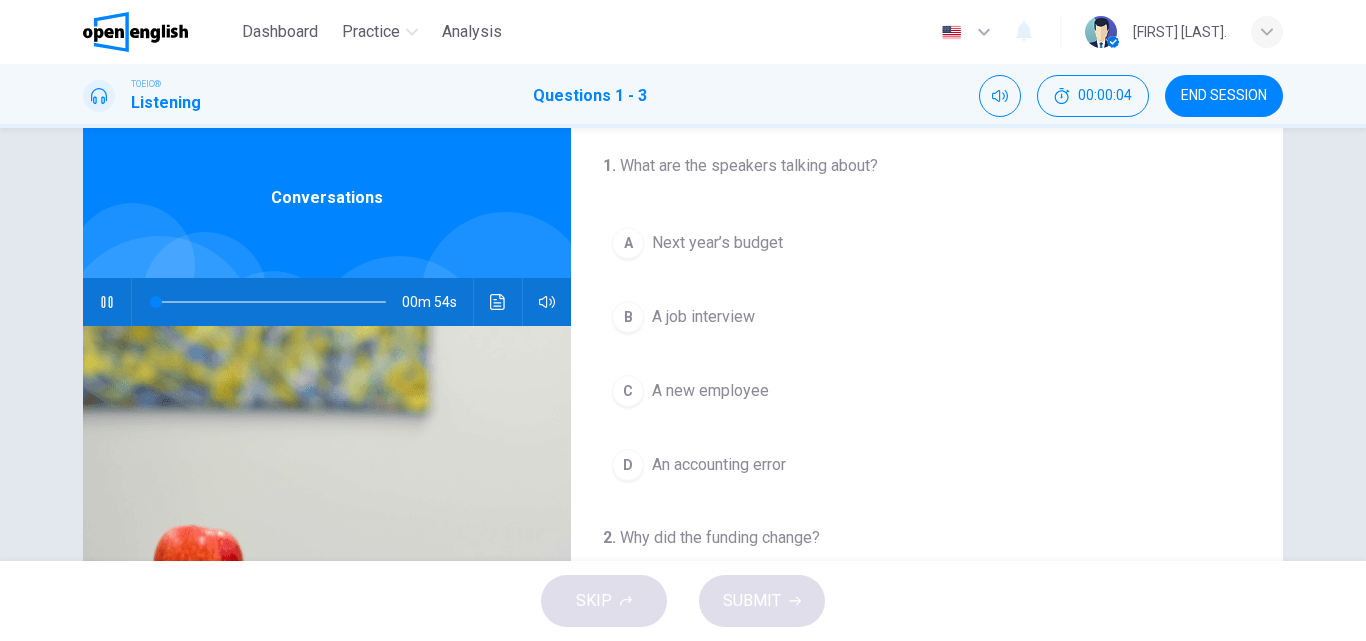 type 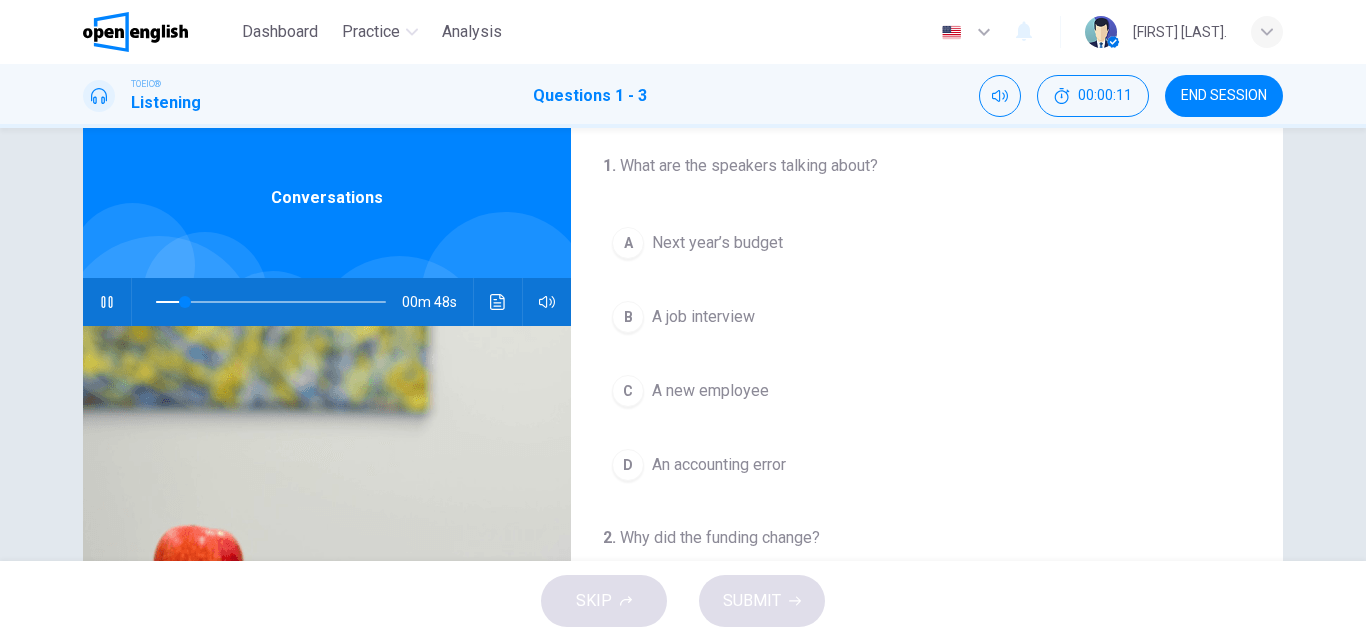 click on "Next year’s budget" at bounding box center [717, 243] 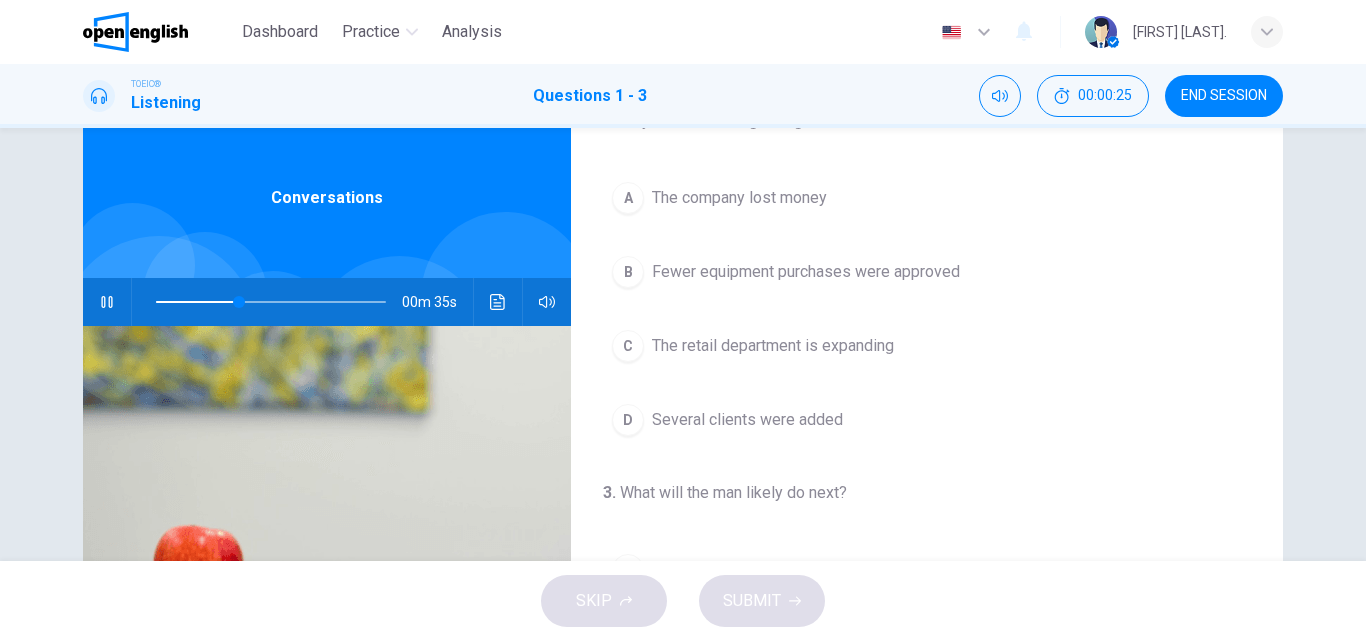 scroll, scrollTop: 457, scrollLeft: 0, axis: vertical 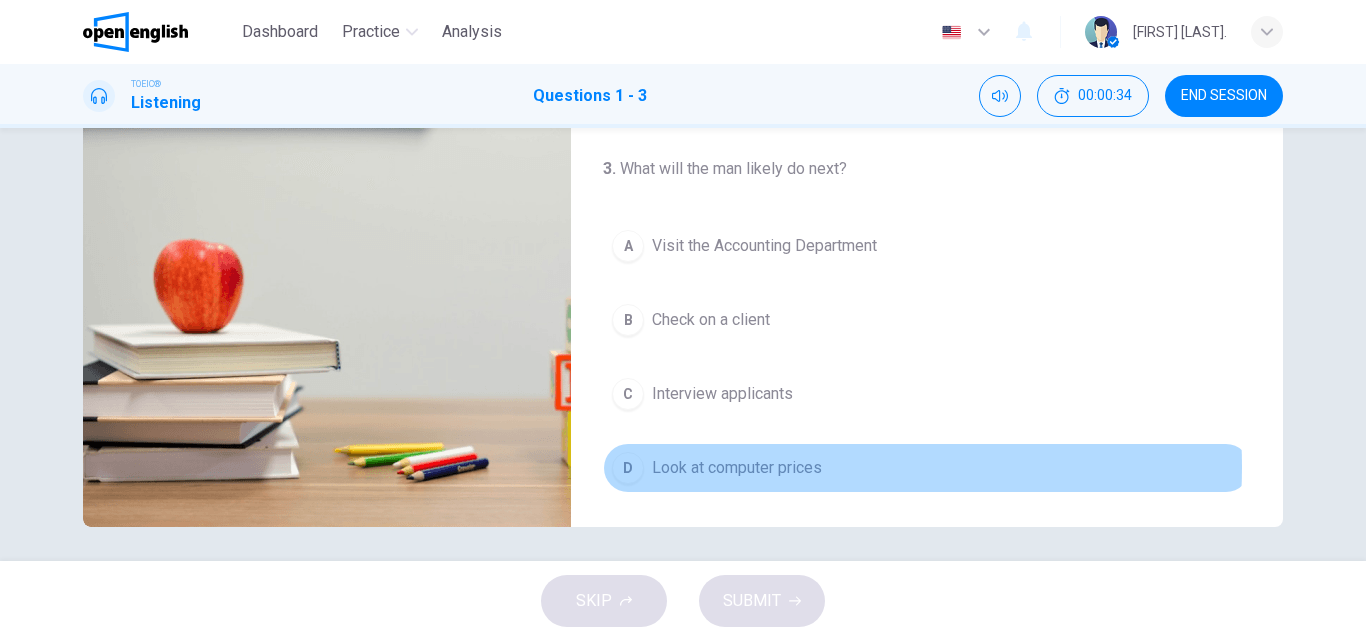 click on "Look at computer prices" at bounding box center [737, 468] 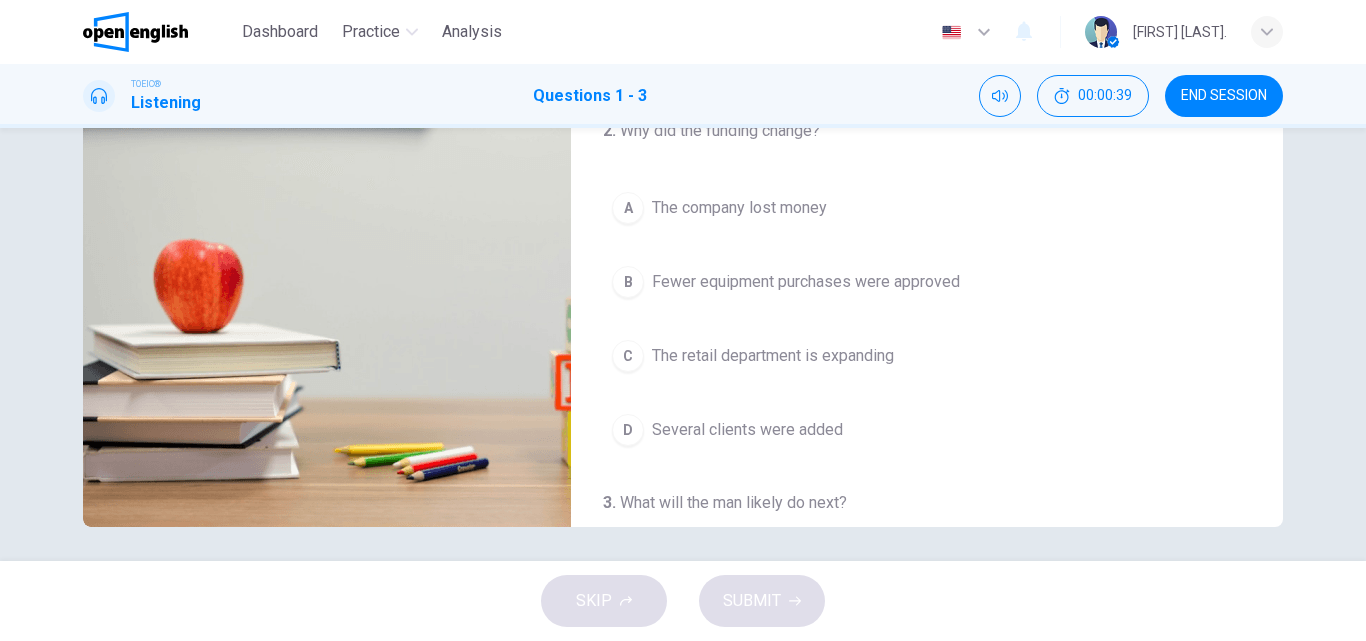 scroll, scrollTop: 117, scrollLeft: 0, axis: vertical 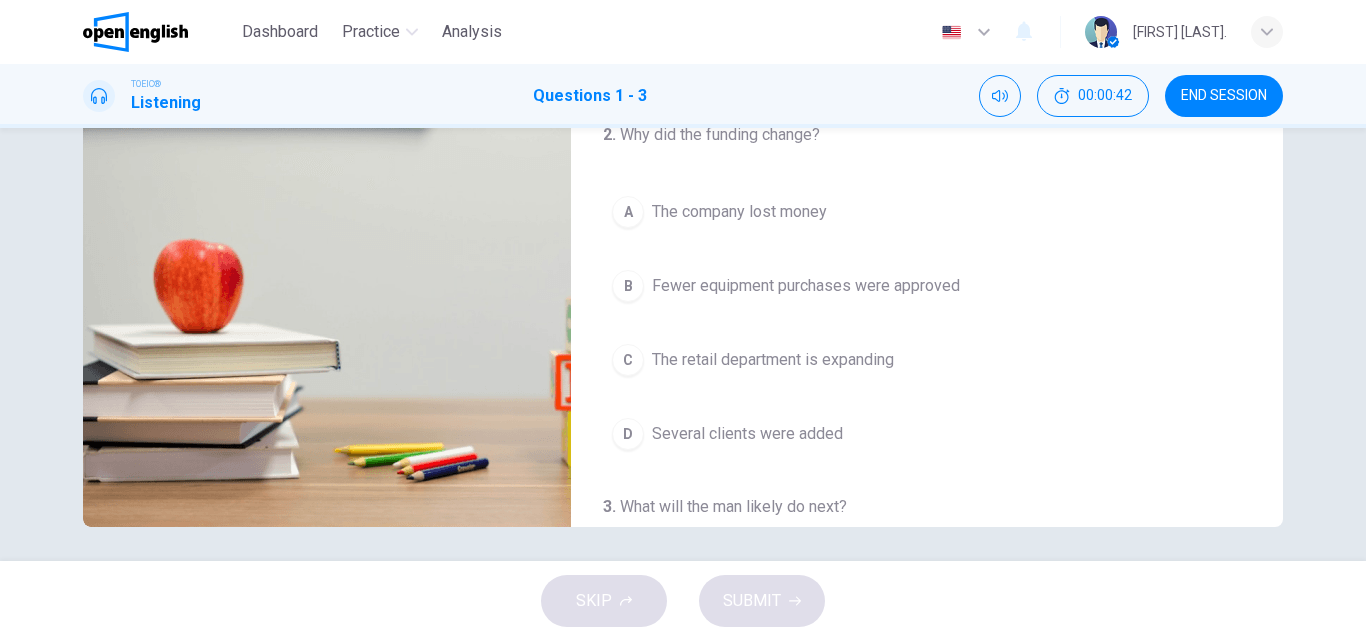 click on "Several clients were added" at bounding box center (747, 434) 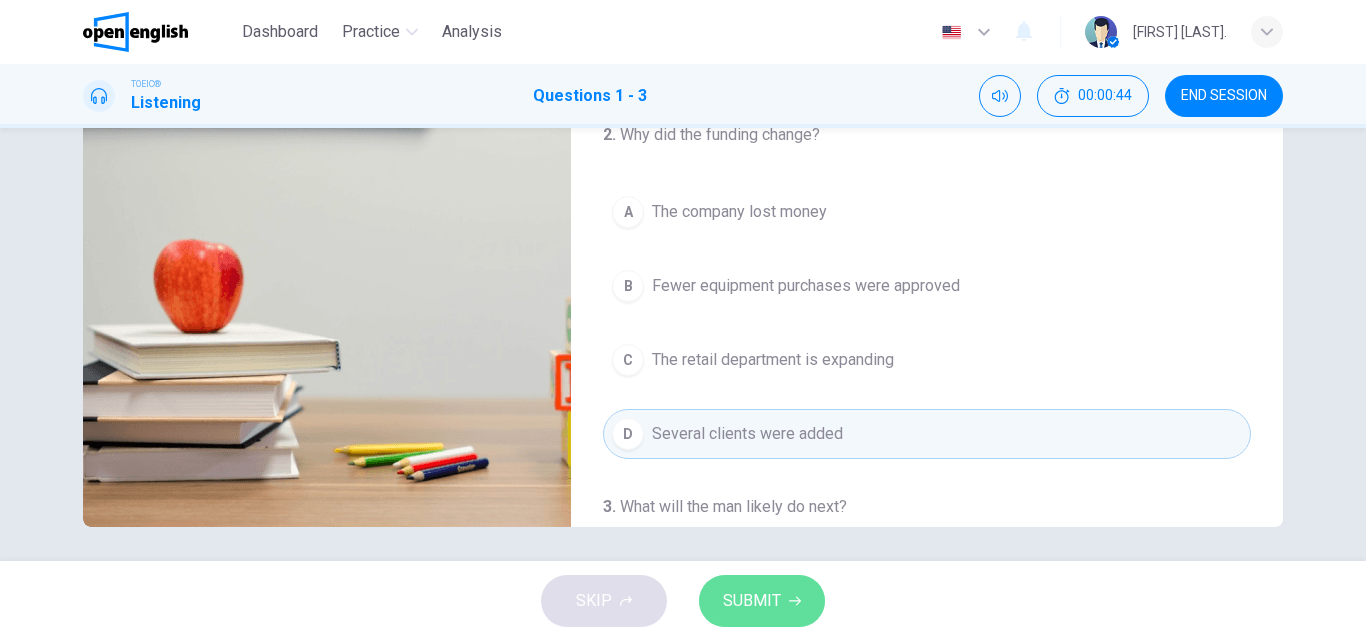 click on "SUBMIT" at bounding box center [762, 601] 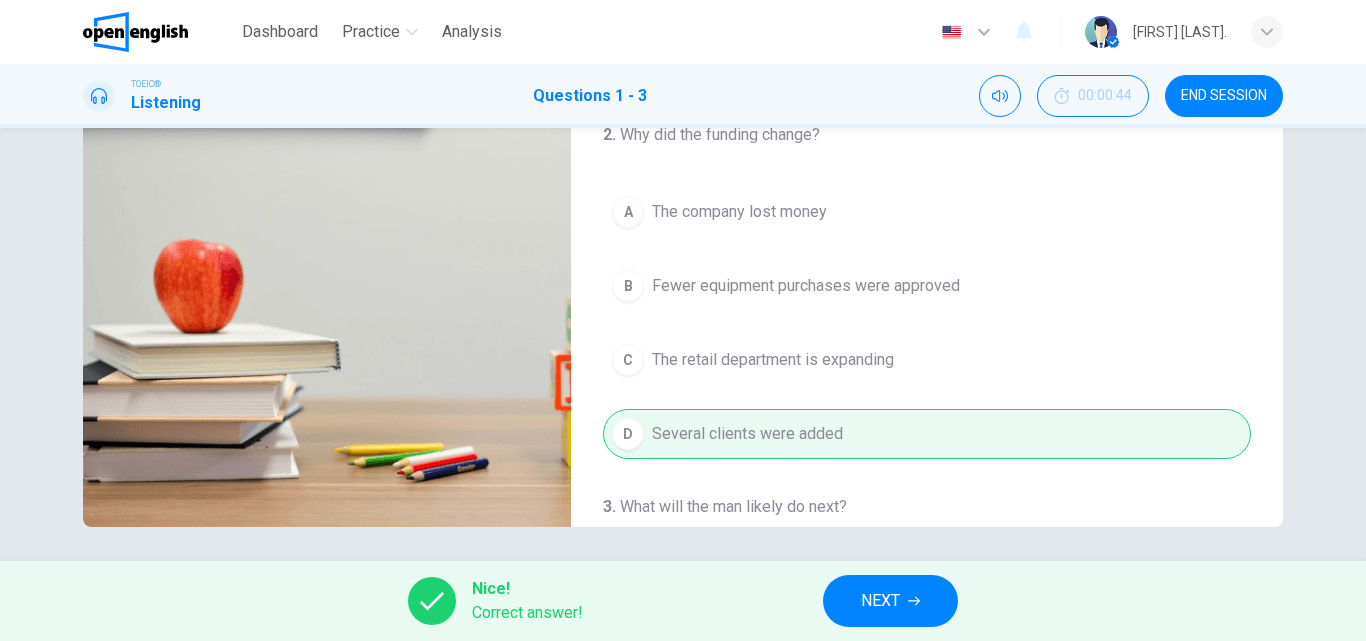 scroll, scrollTop: 0, scrollLeft: 0, axis: both 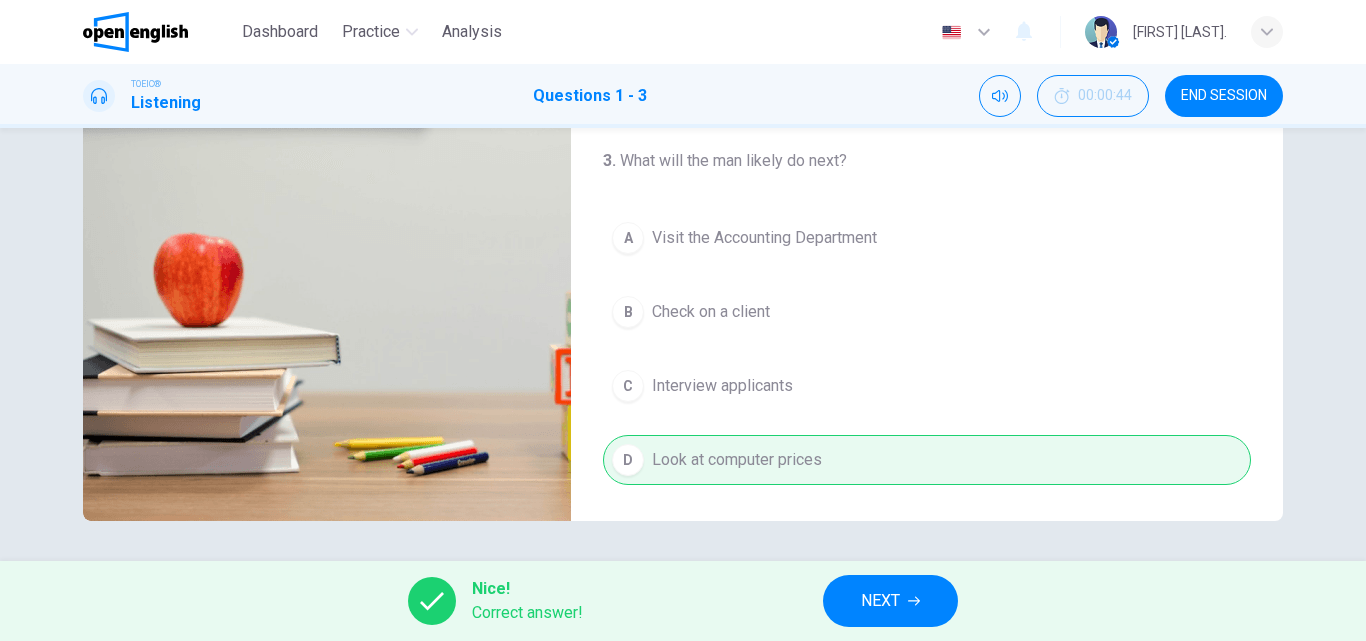 type on "**" 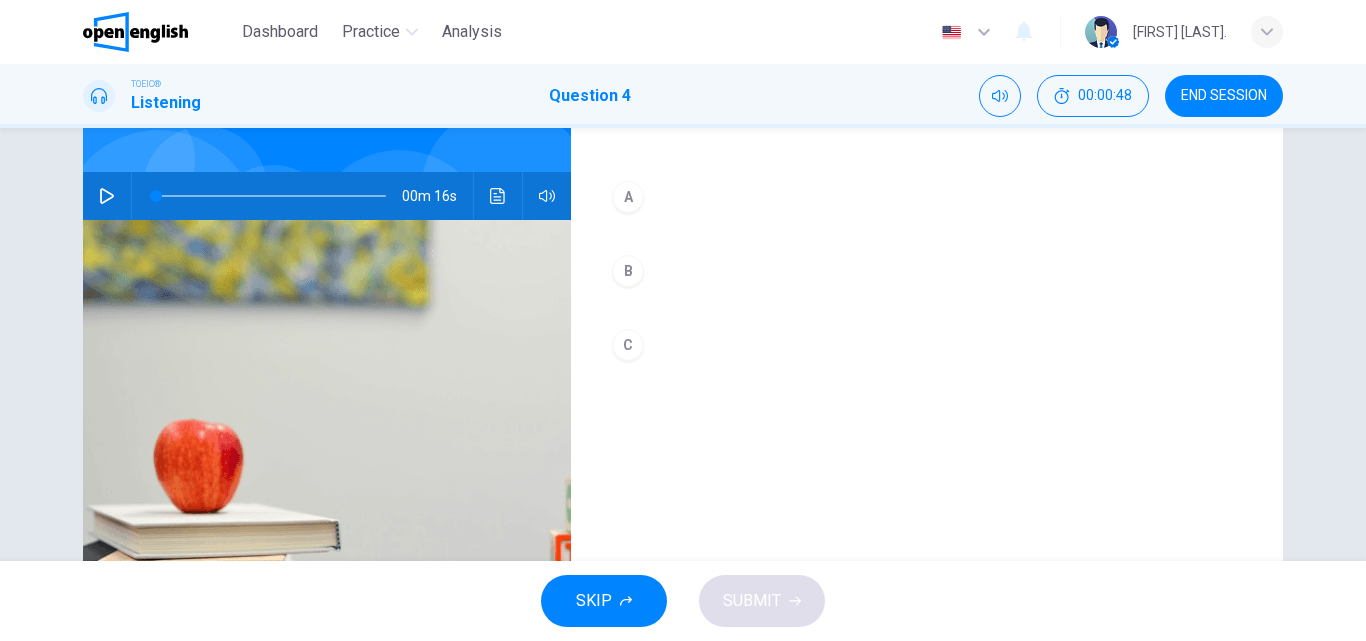 scroll, scrollTop: 0, scrollLeft: 0, axis: both 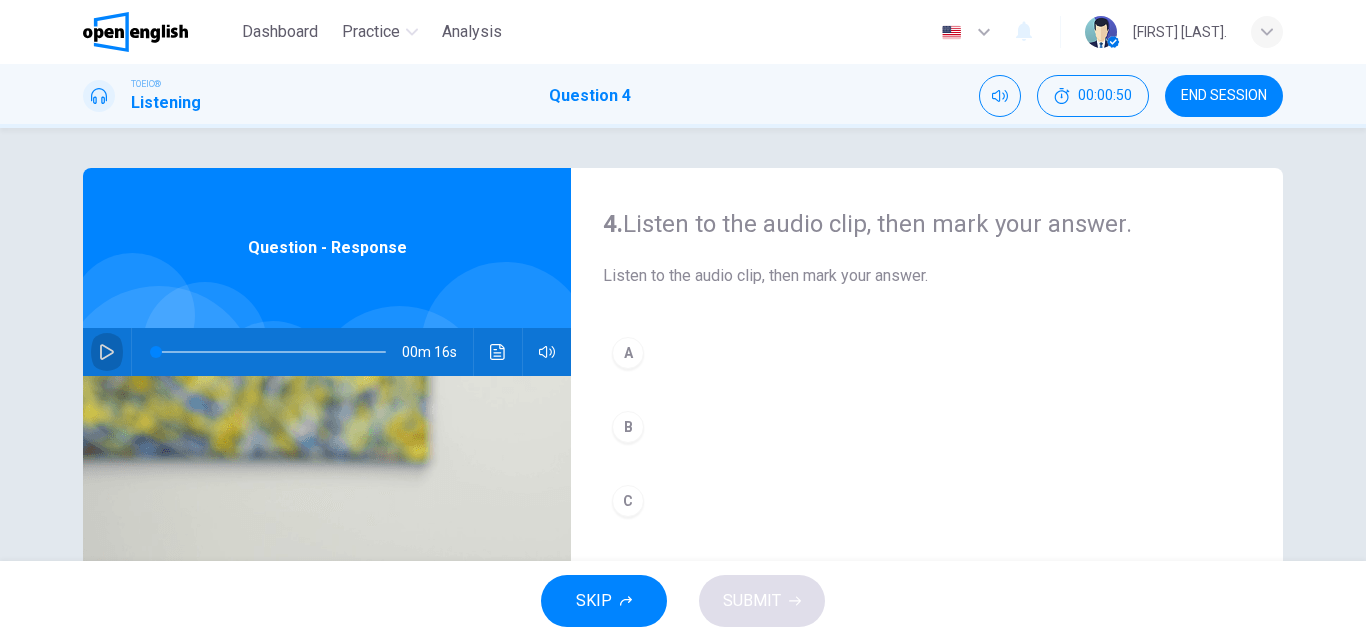 click at bounding box center (107, 352) 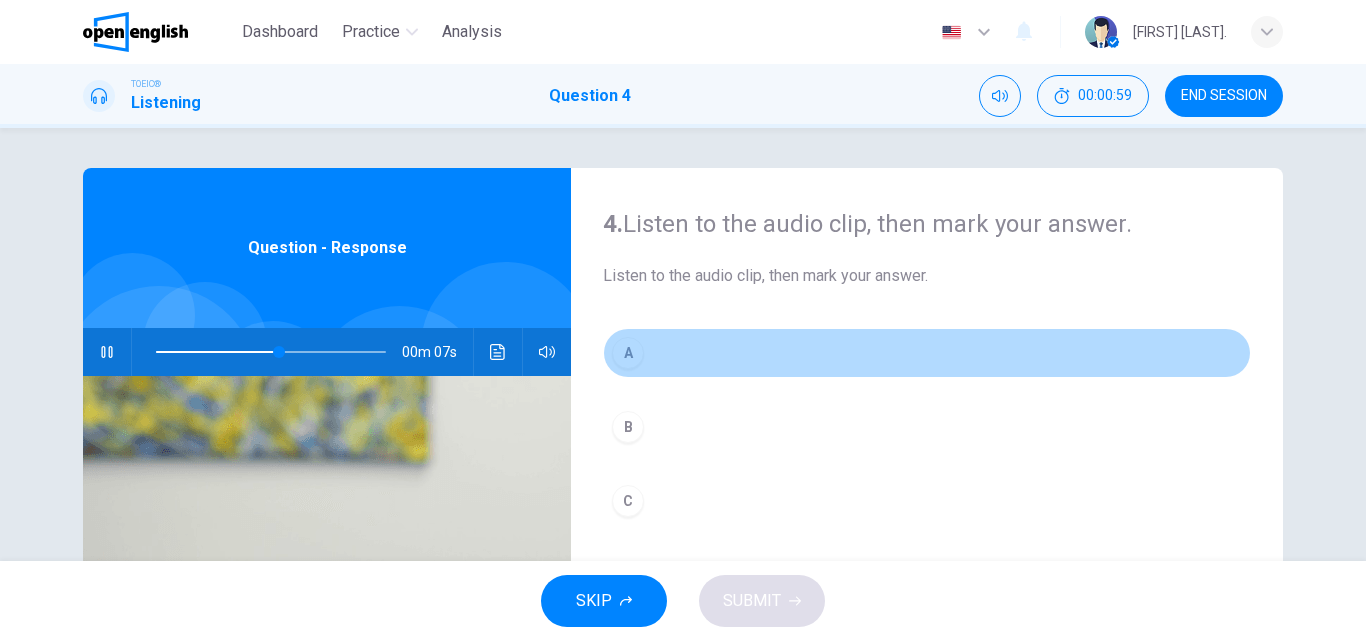 click on "A" at bounding box center [628, 353] 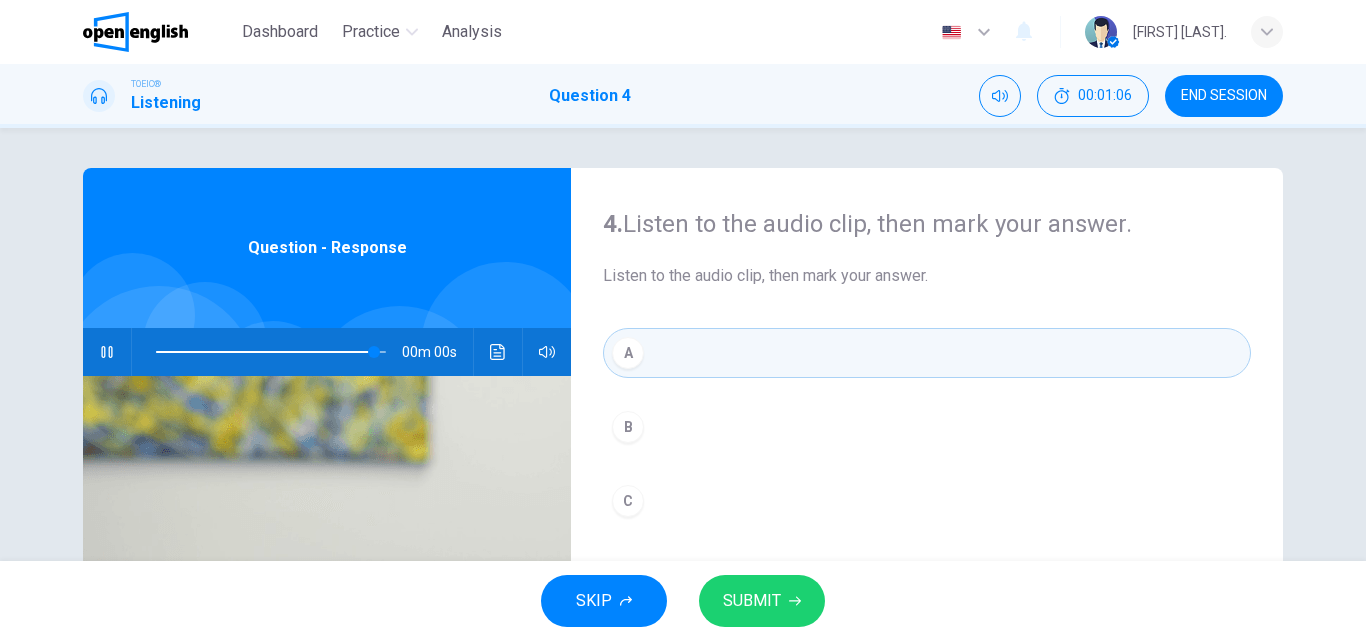 click on "SUBMIT" at bounding box center (762, 601) 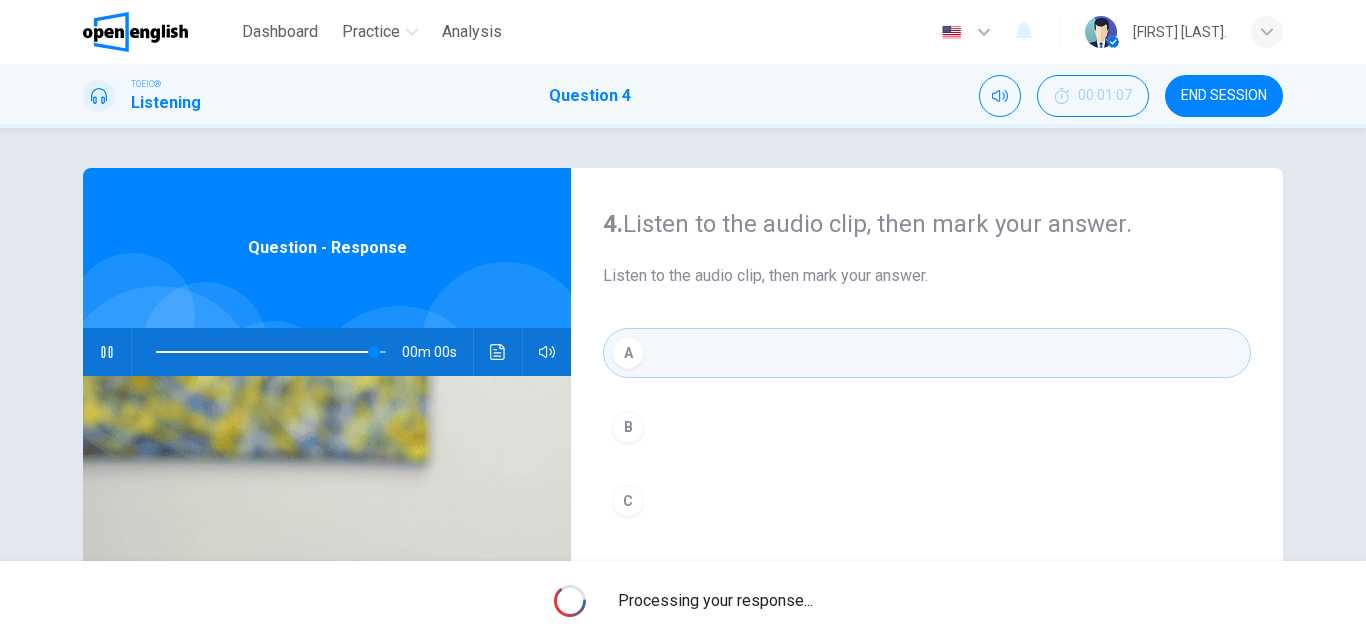 type on "*" 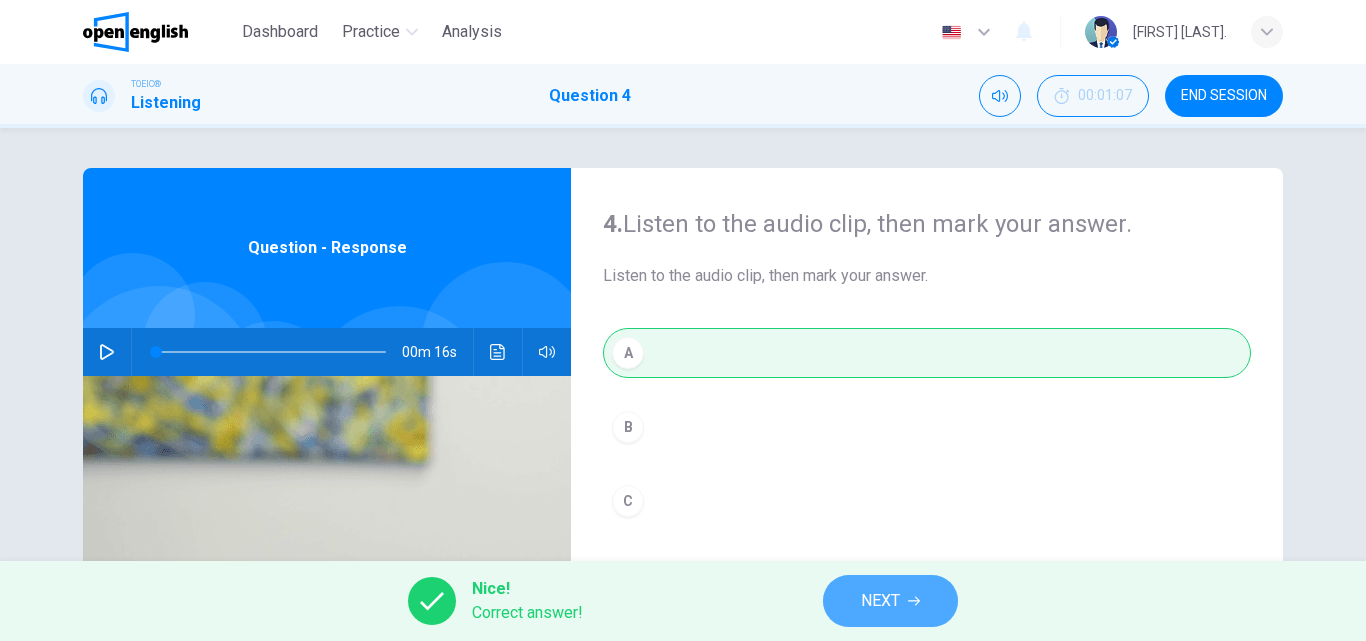 click on "NEXT" at bounding box center (890, 601) 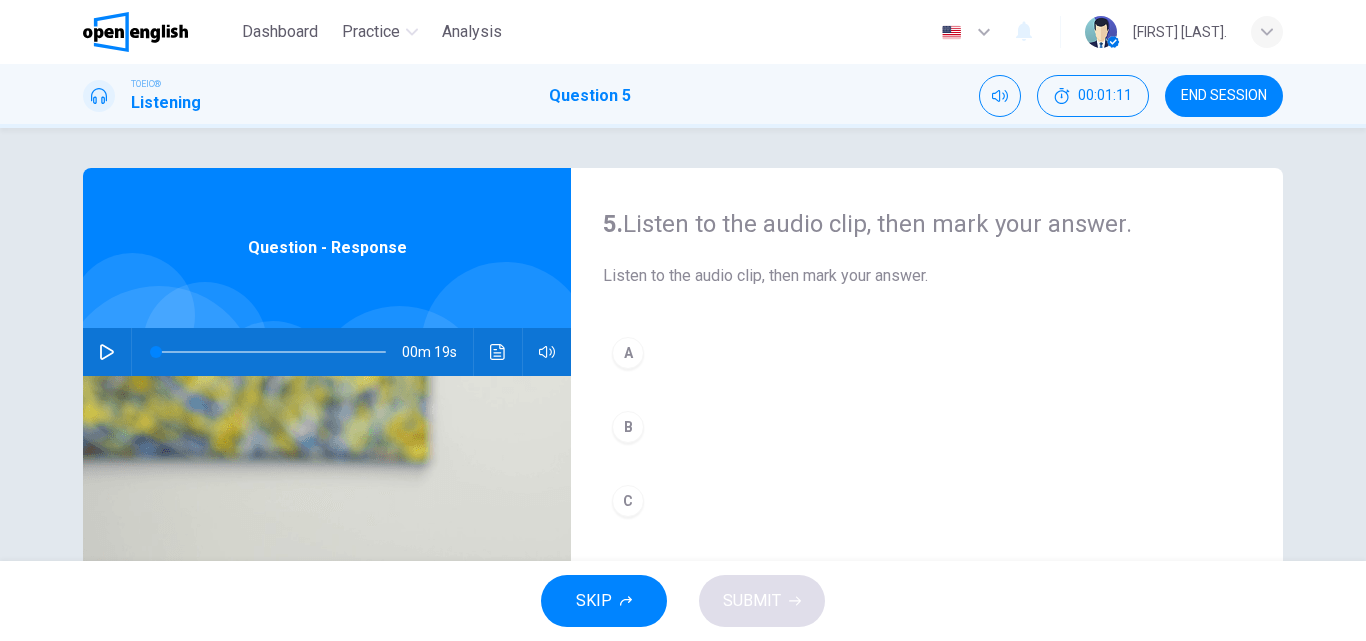 click at bounding box center [107, 352] 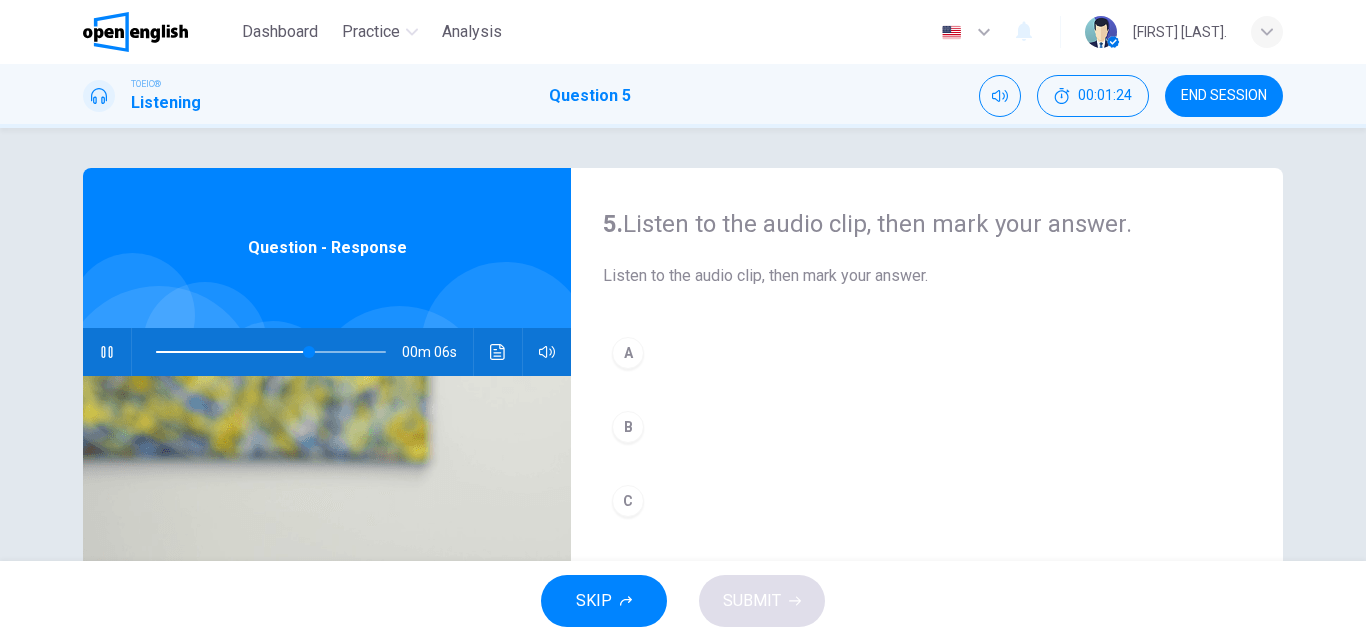 click on "B" at bounding box center (628, 427) 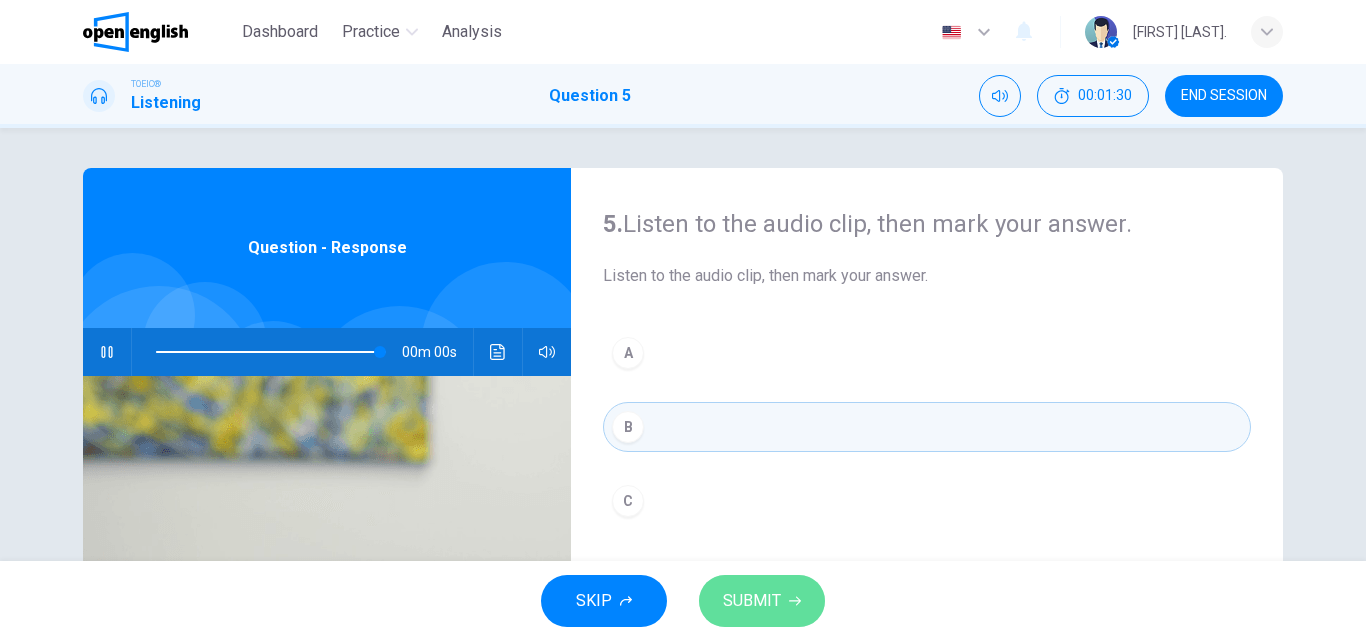 click on "SUBMIT" at bounding box center [762, 601] 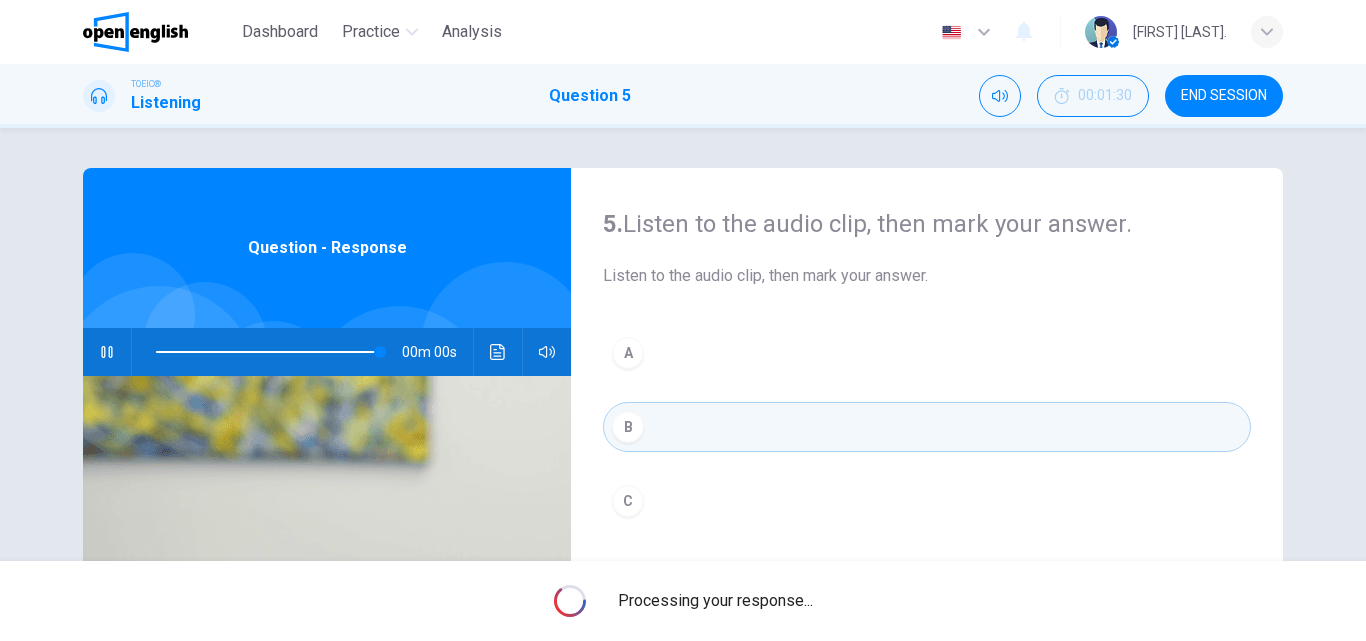 type on "*" 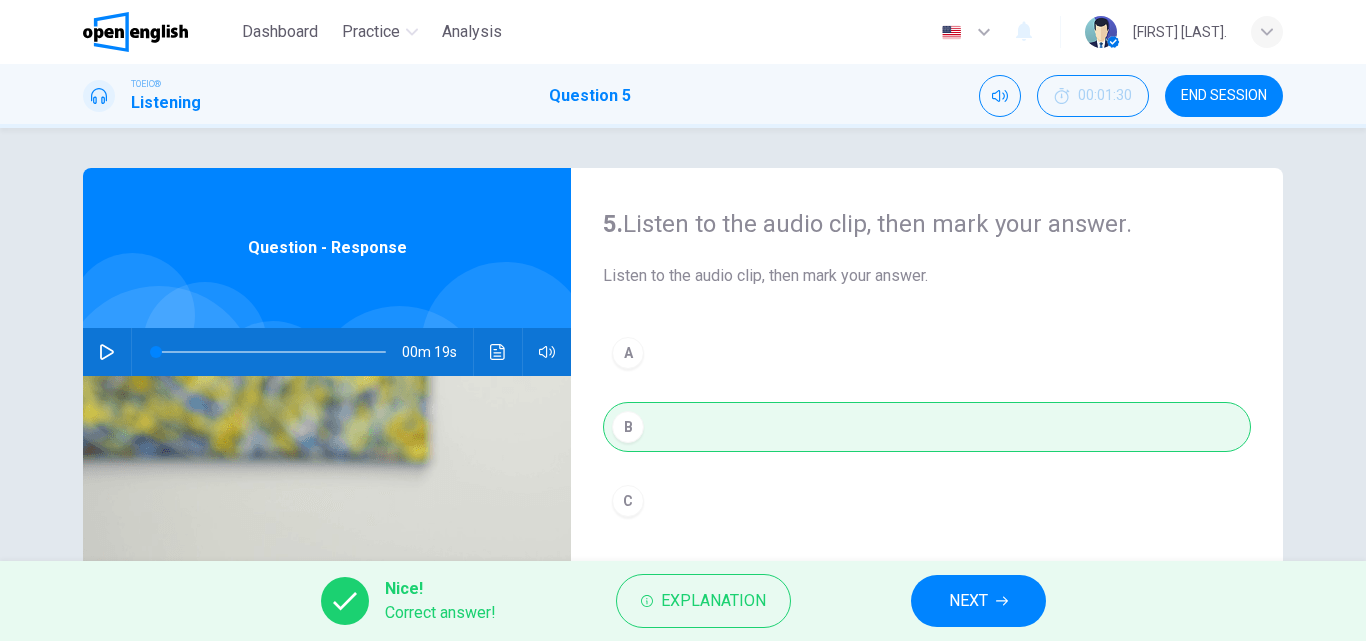 click on "NEXT" at bounding box center [978, 601] 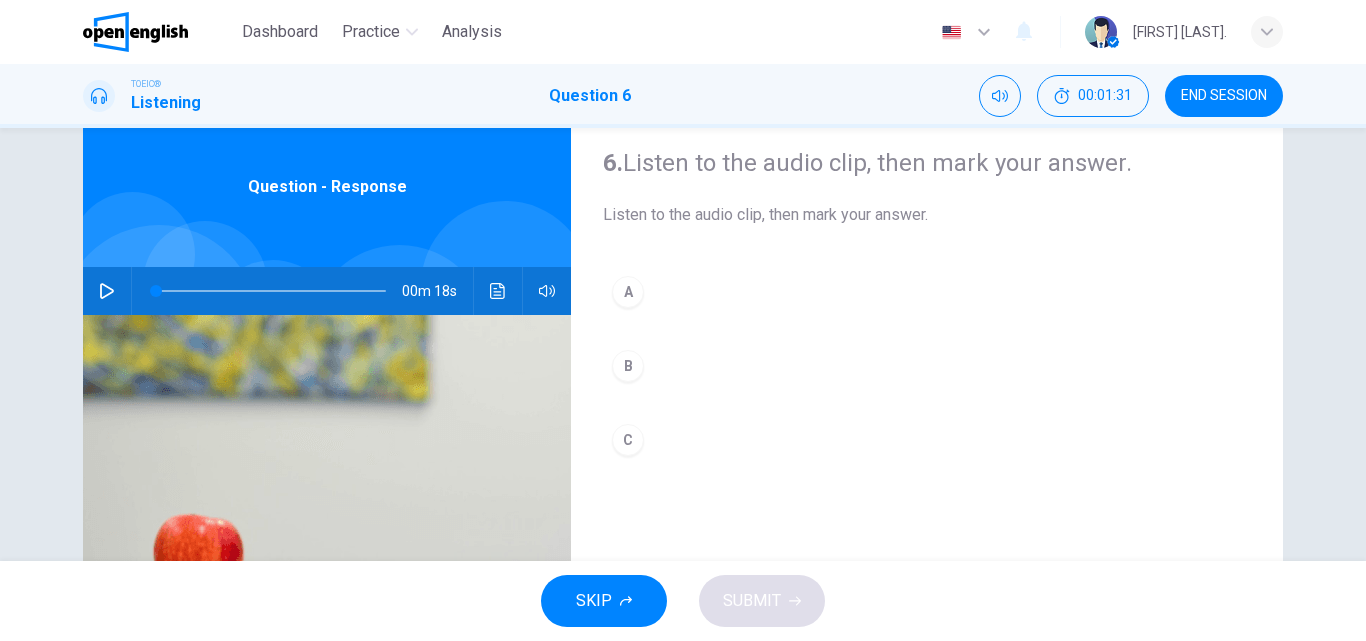 scroll, scrollTop: 58, scrollLeft: 0, axis: vertical 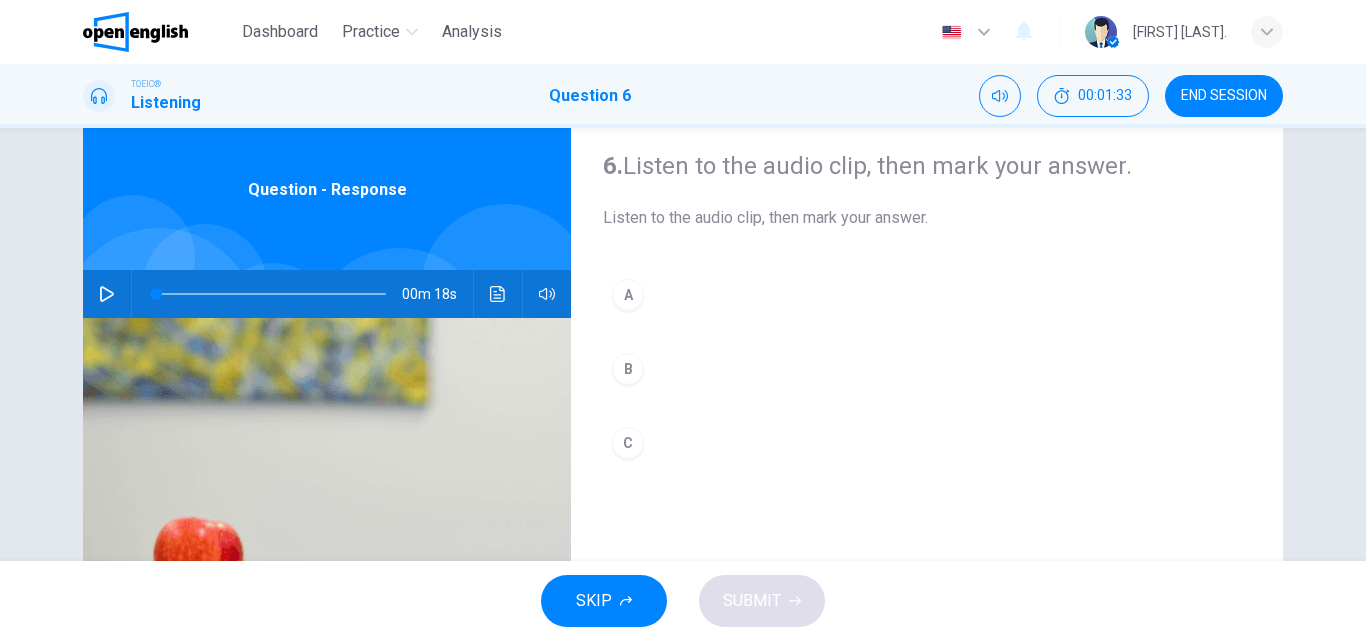 click 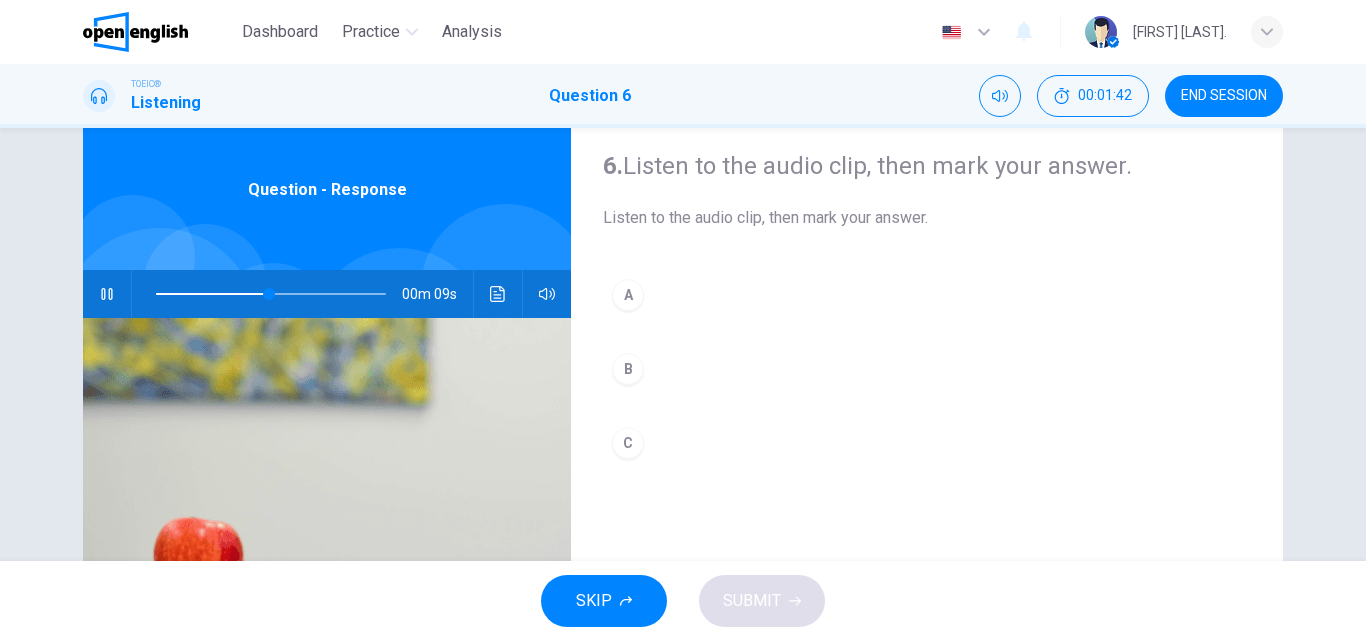 click on "A" at bounding box center [628, 295] 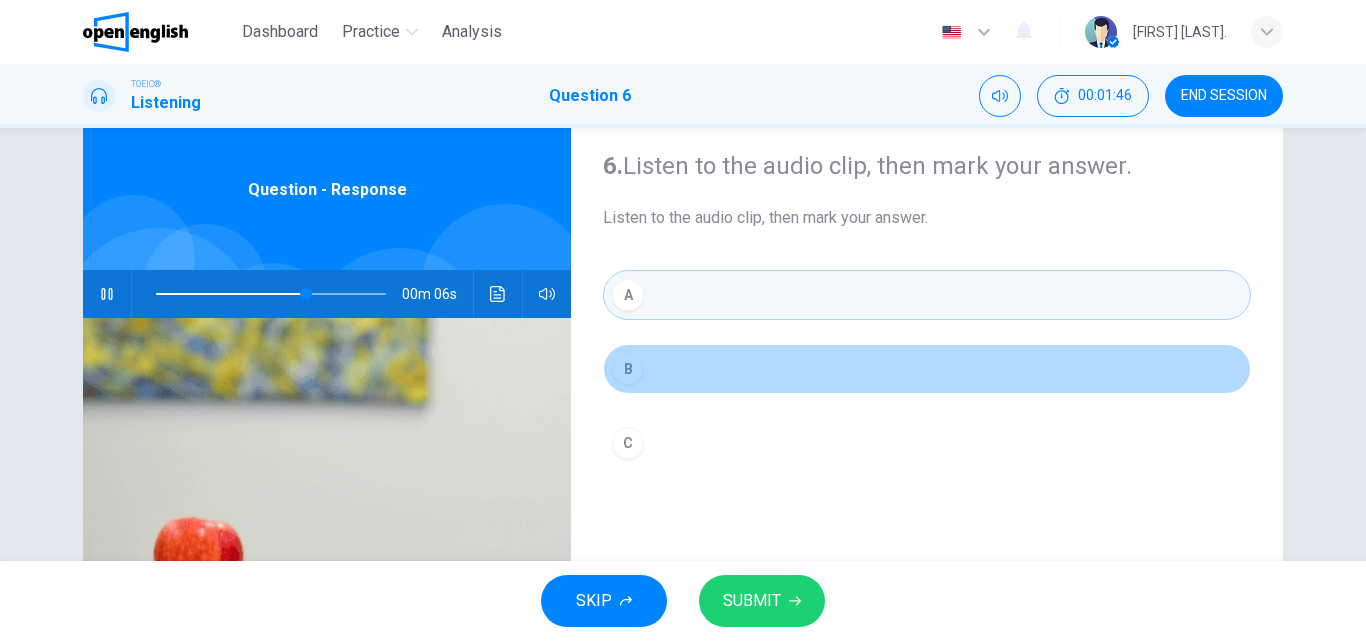 click on "B" at bounding box center [927, 369] 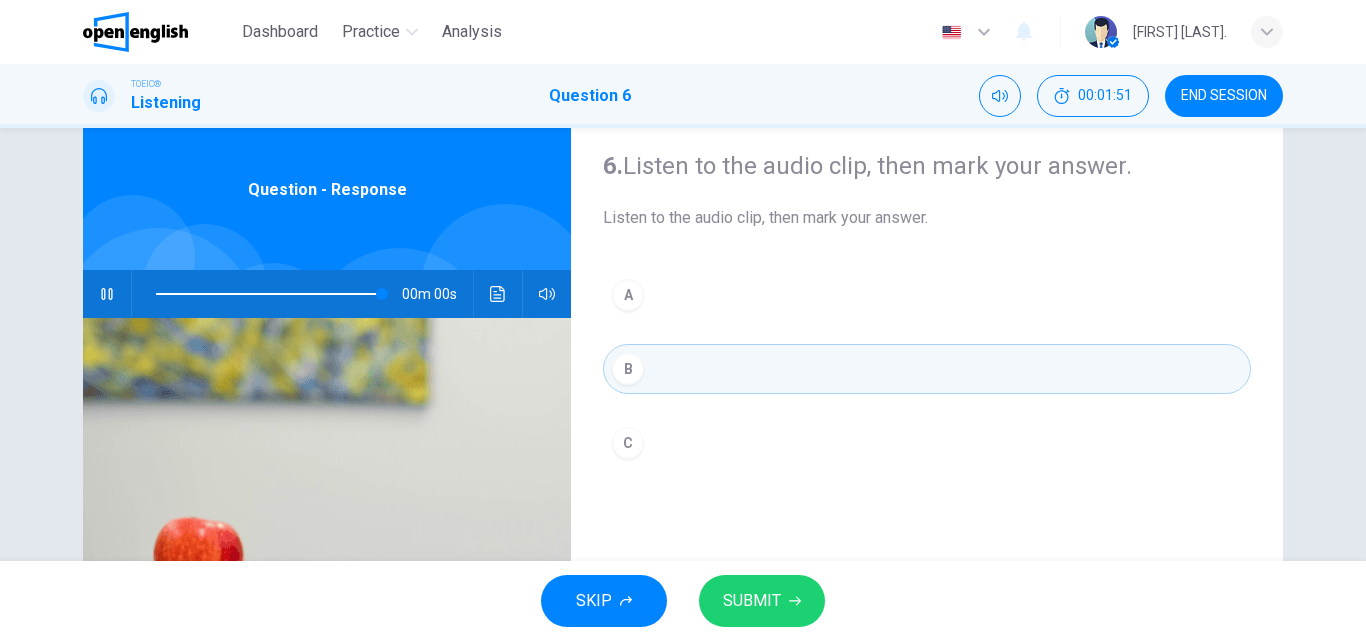 type on "*" 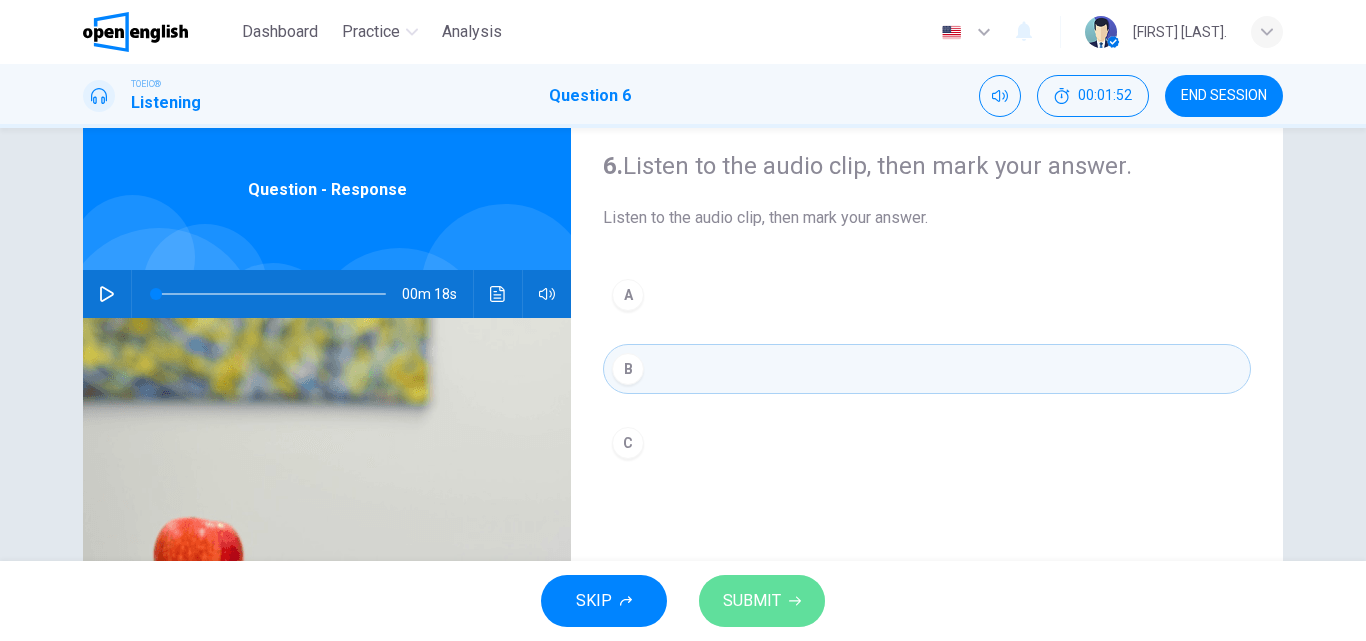 click on "SUBMIT" at bounding box center [762, 601] 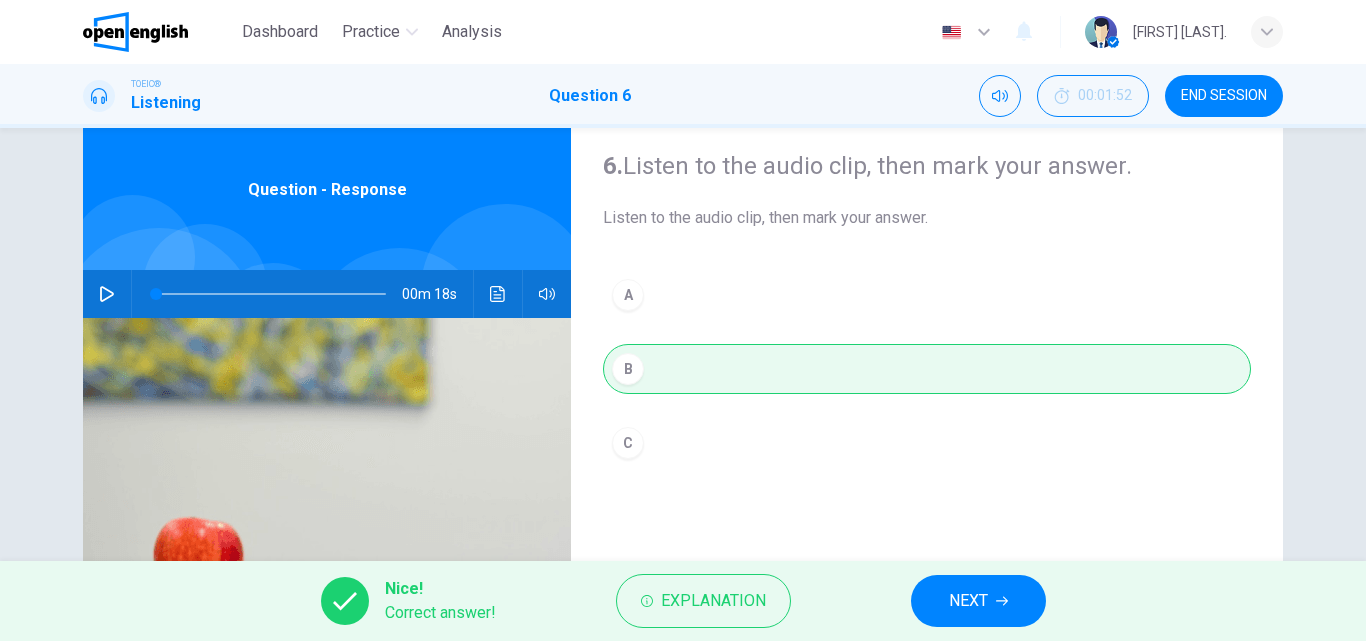 click on "NEXT" at bounding box center (978, 601) 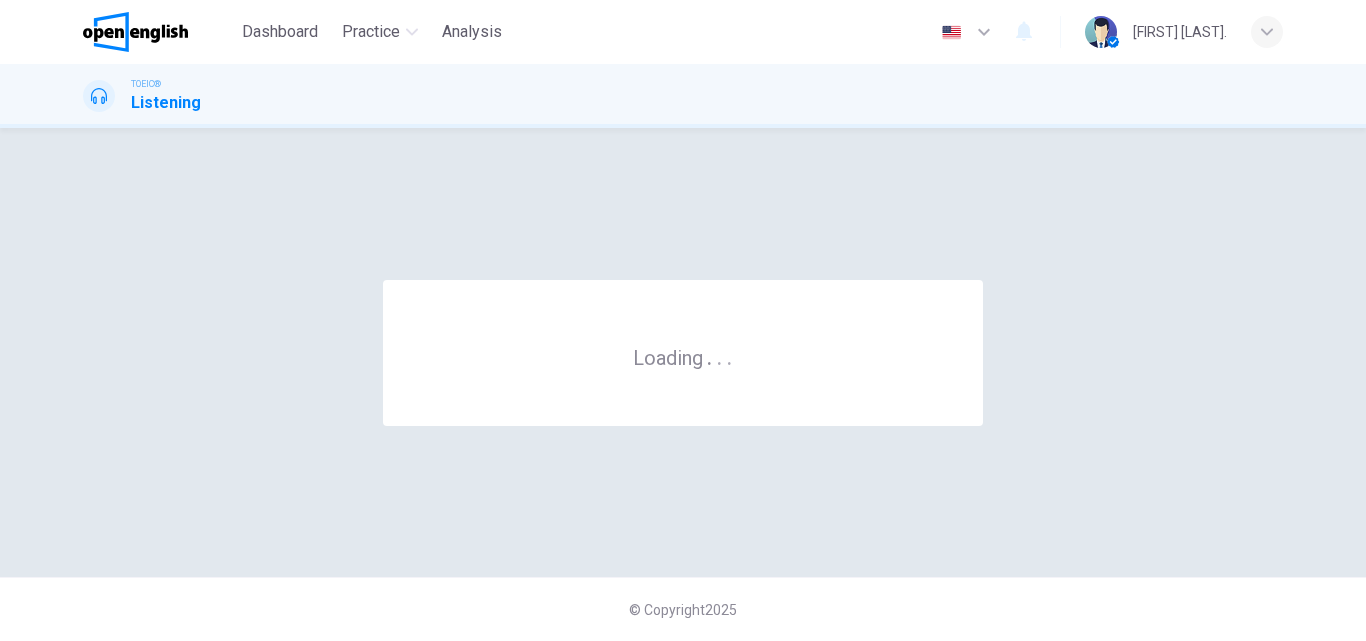 scroll, scrollTop: 0, scrollLeft: 0, axis: both 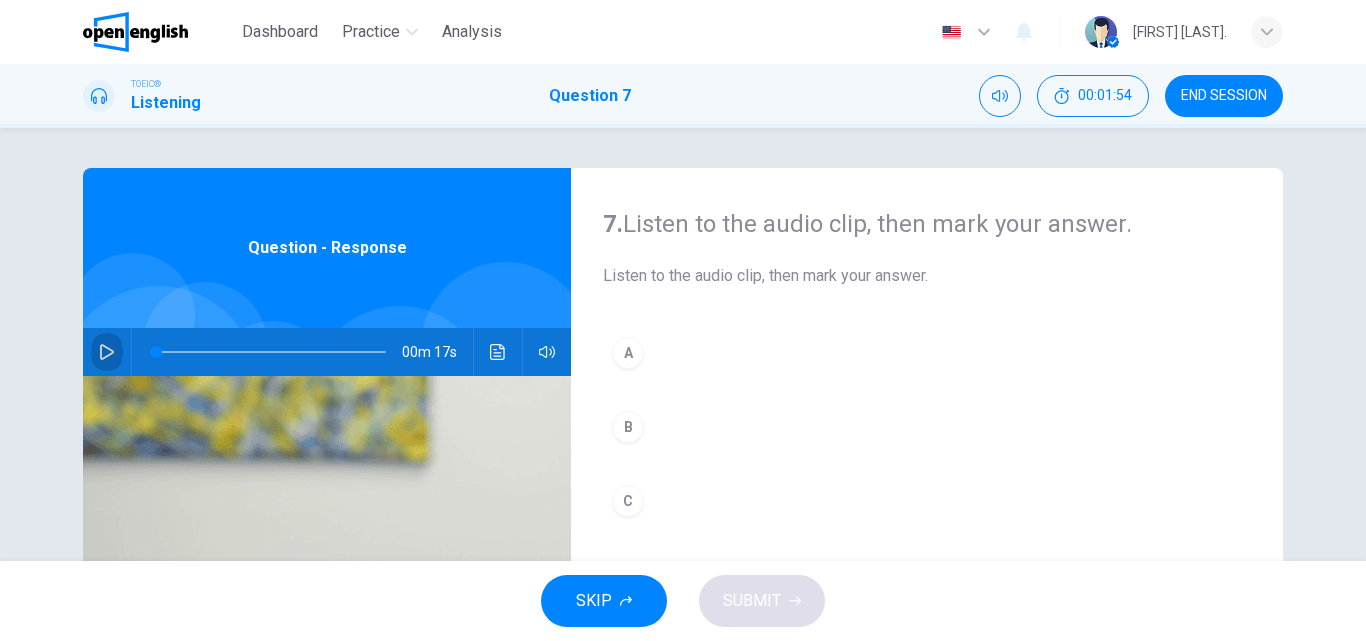 click at bounding box center (107, 352) 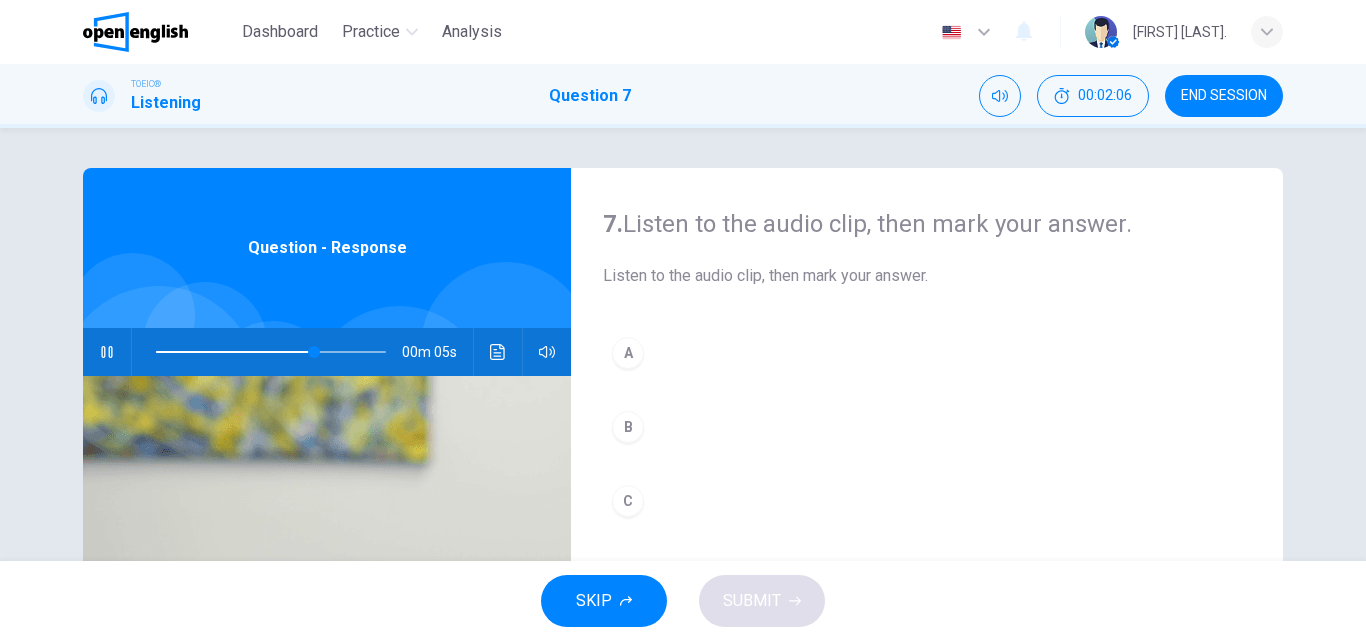 click on "B" at bounding box center (628, 427) 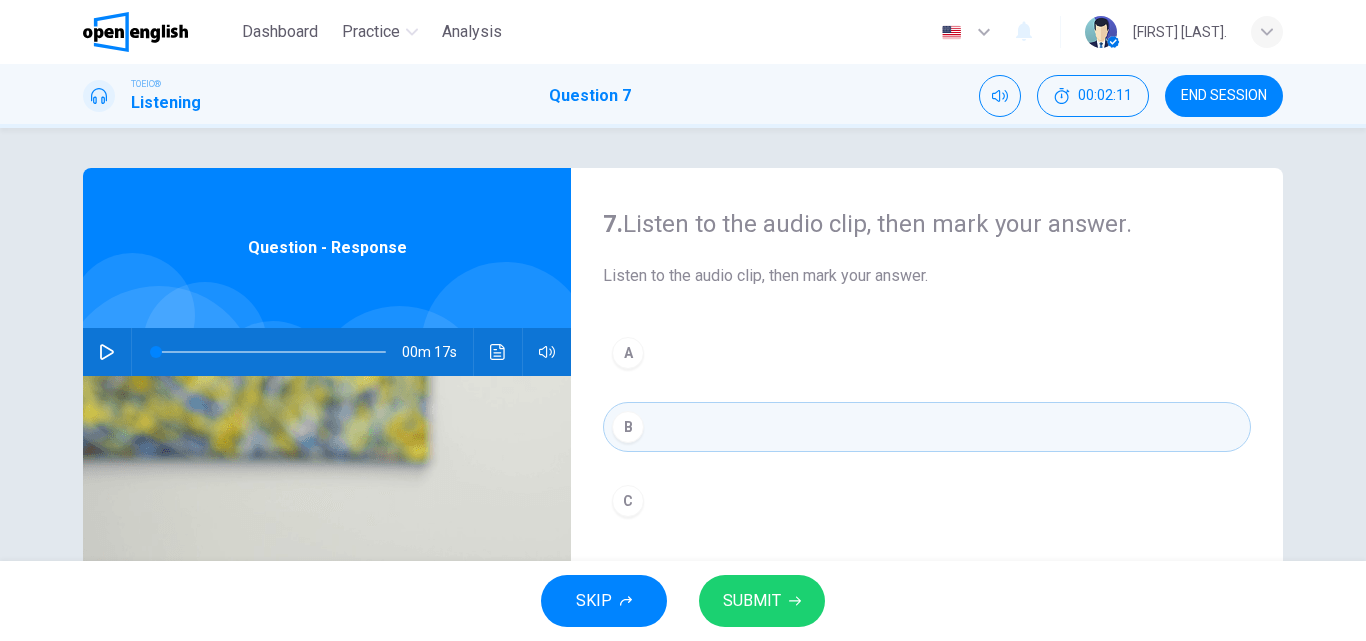 type on "*" 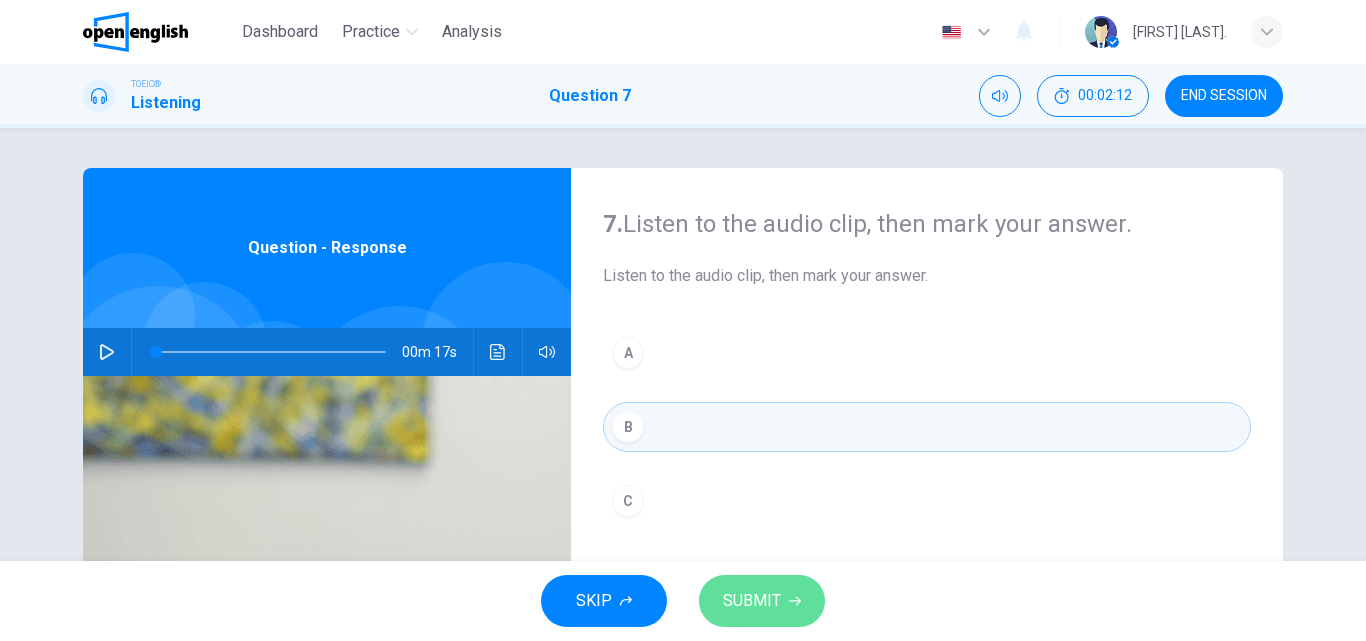 click on "SUBMIT" at bounding box center (752, 601) 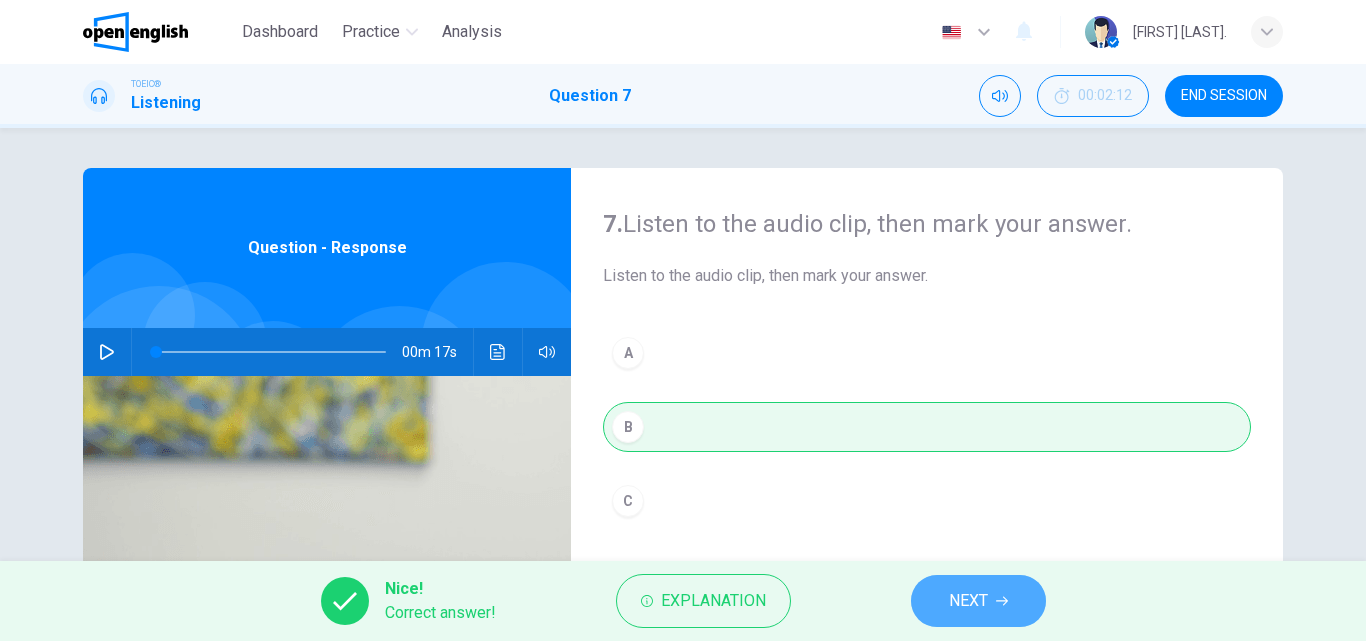 click on "NEXT" at bounding box center (968, 601) 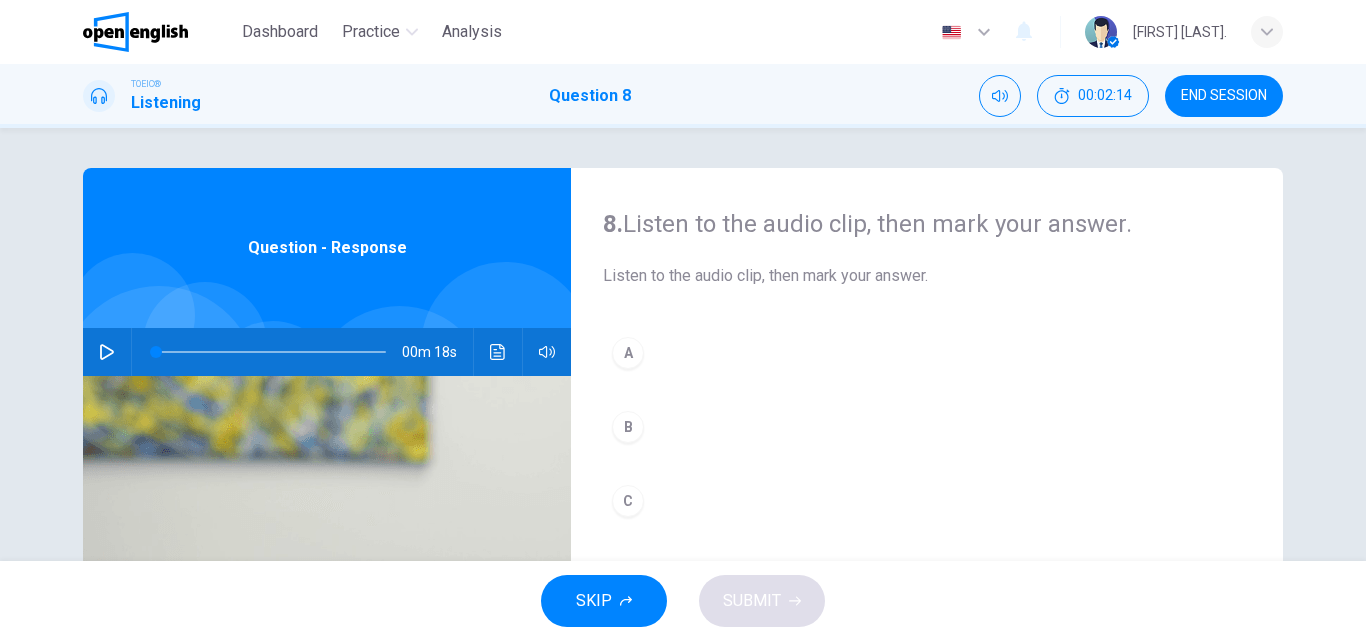 click 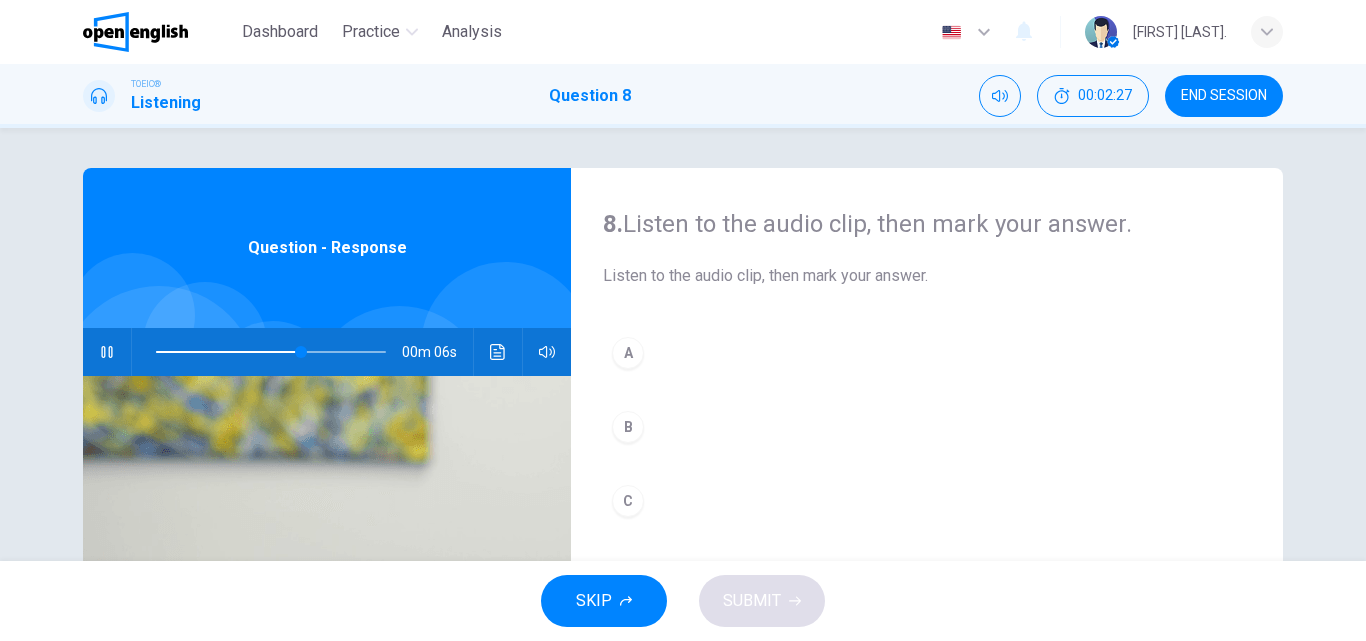click on "B" at bounding box center (628, 427) 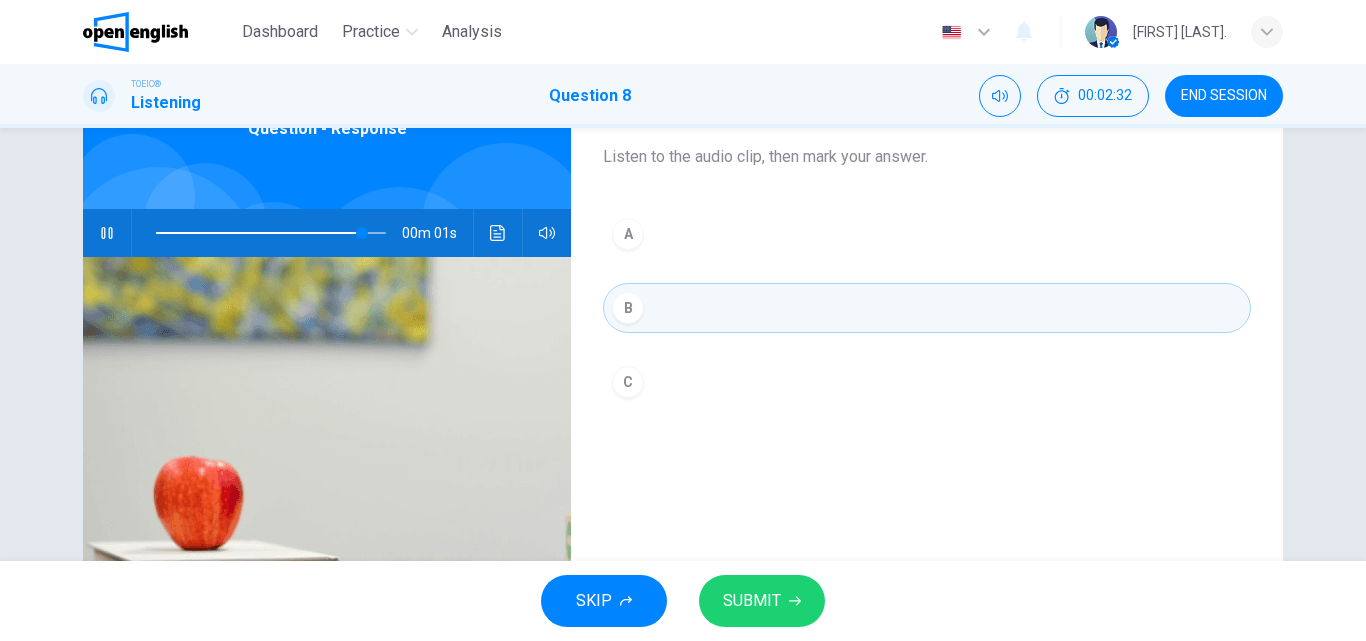 scroll, scrollTop: 112, scrollLeft: 0, axis: vertical 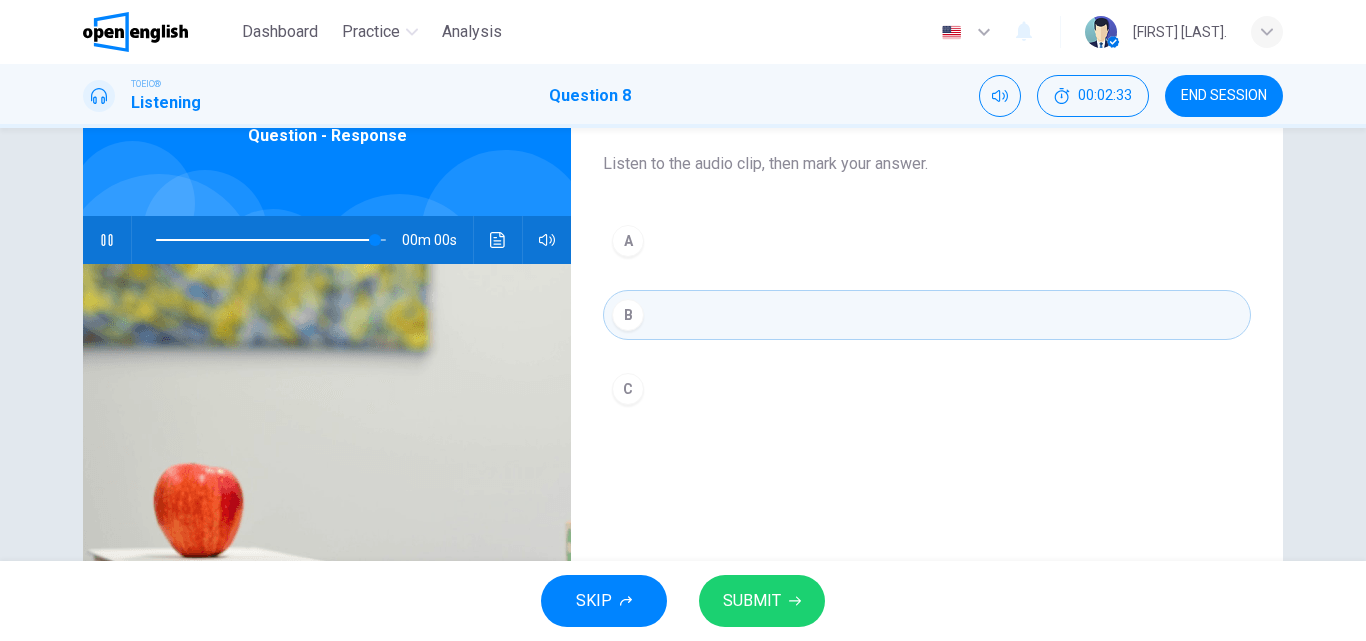type on "*" 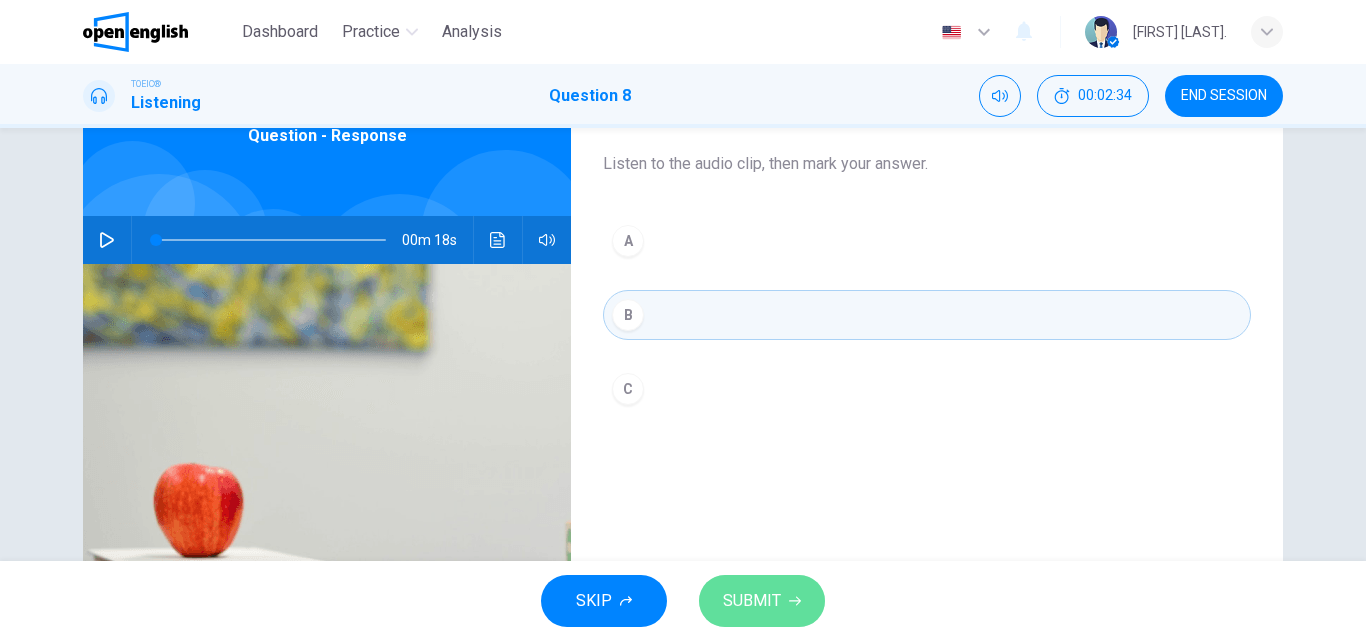 click on "SUBMIT" at bounding box center [752, 601] 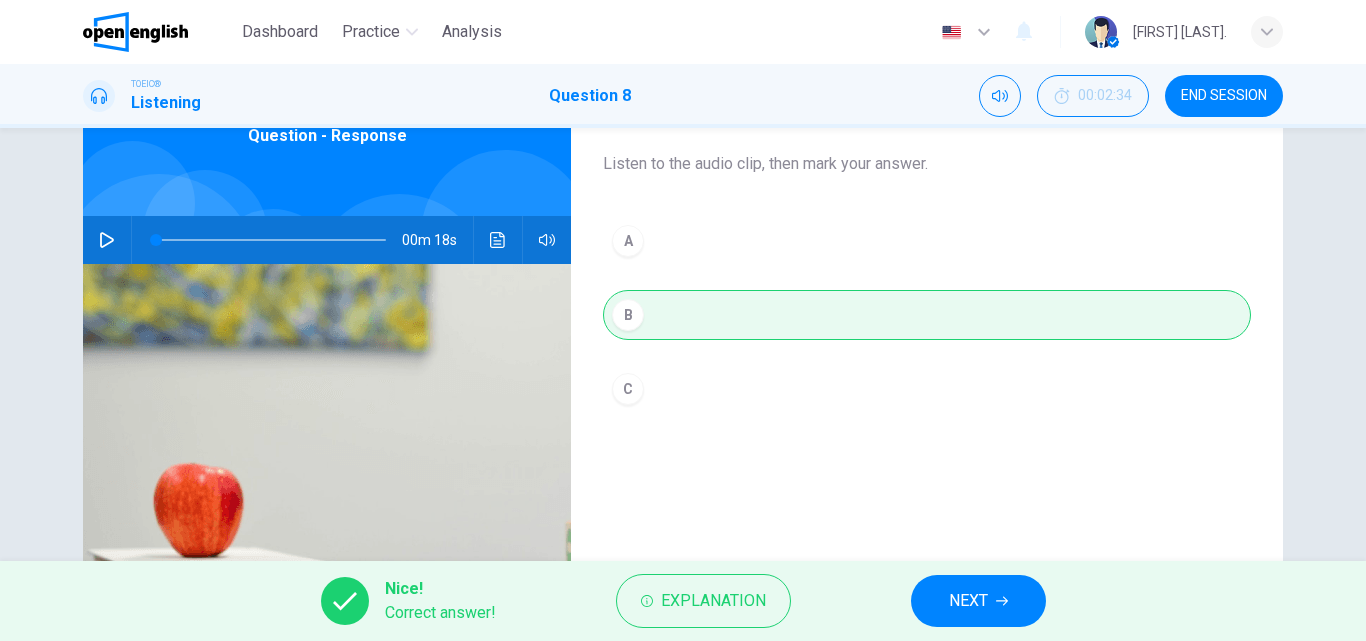 click on "NEXT" at bounding box center (968, 601) 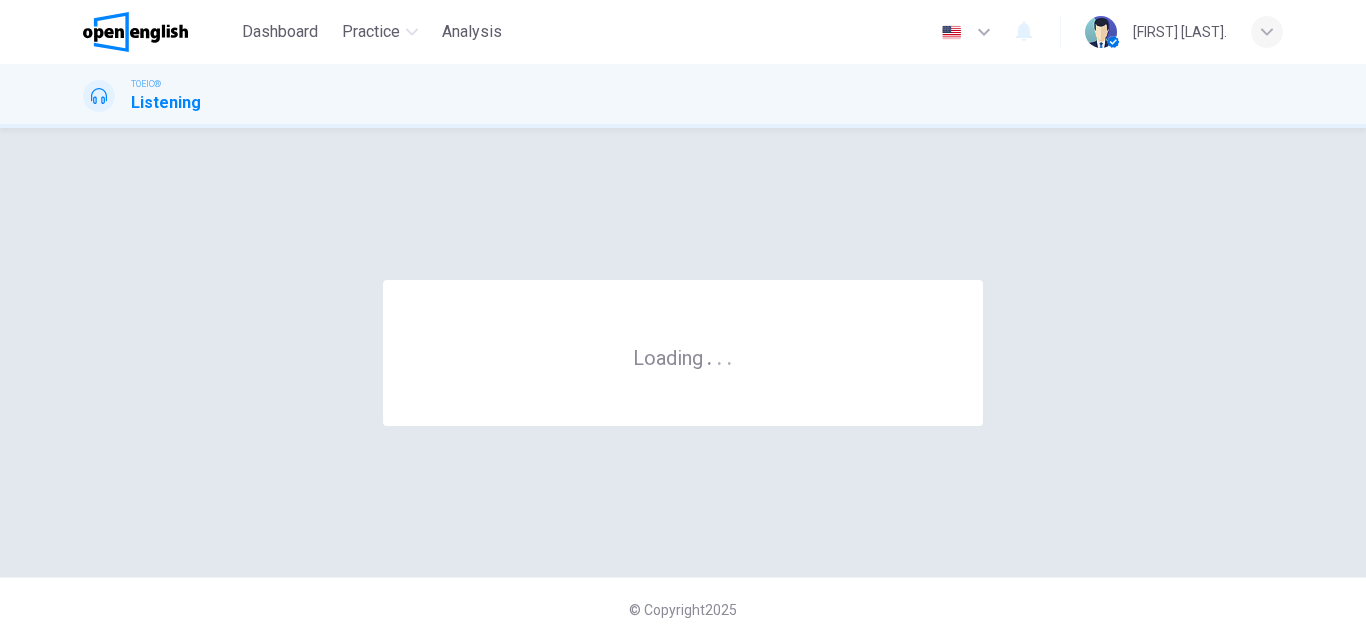 scroll, scrollTop: 0, scrollLeft: 0, axis: both 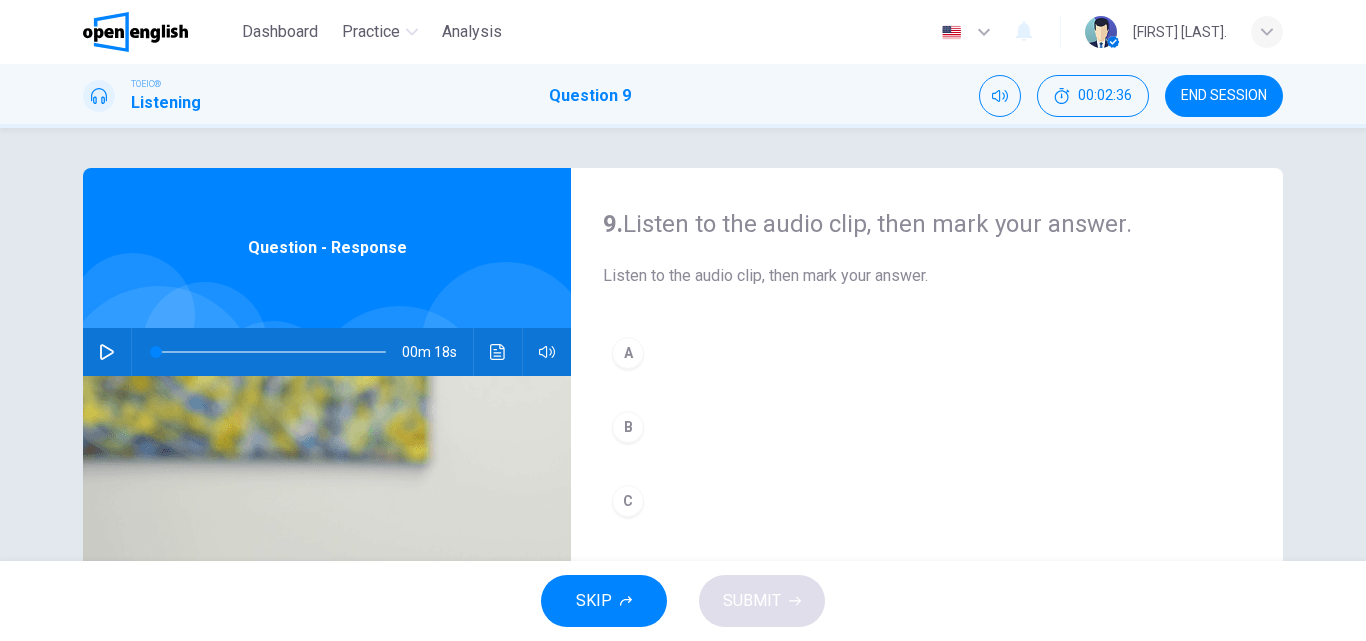 click 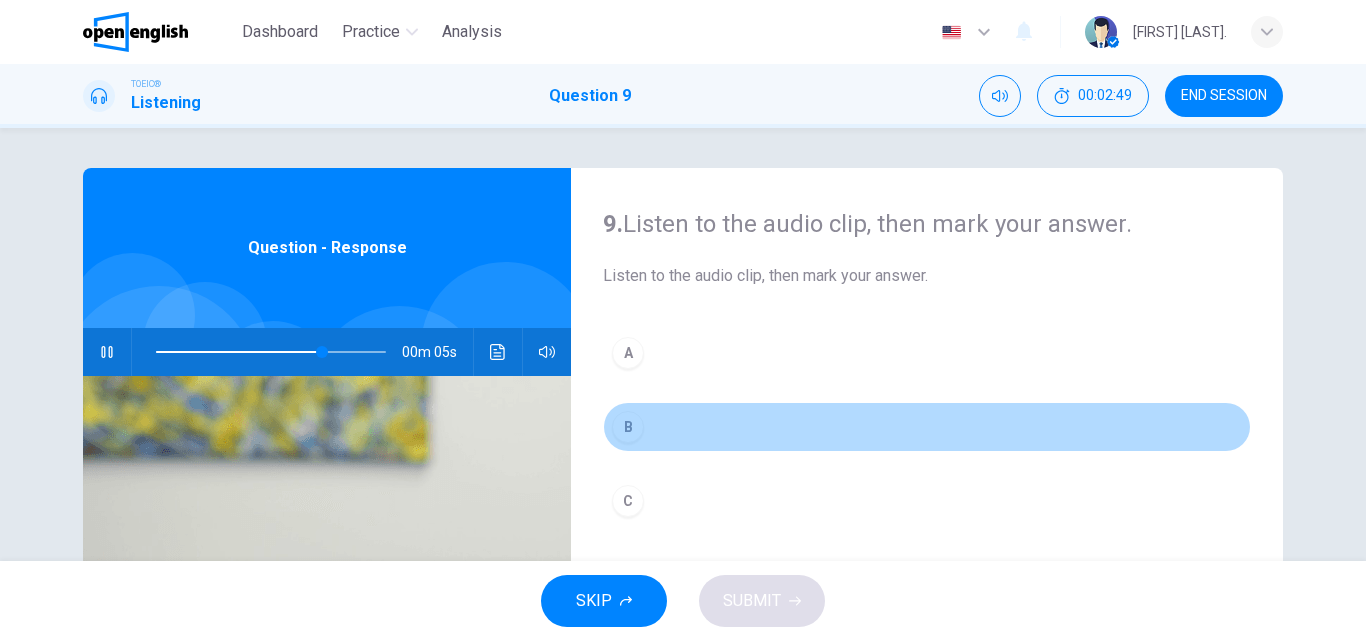 click on "B" at bounding box center (628, 427) 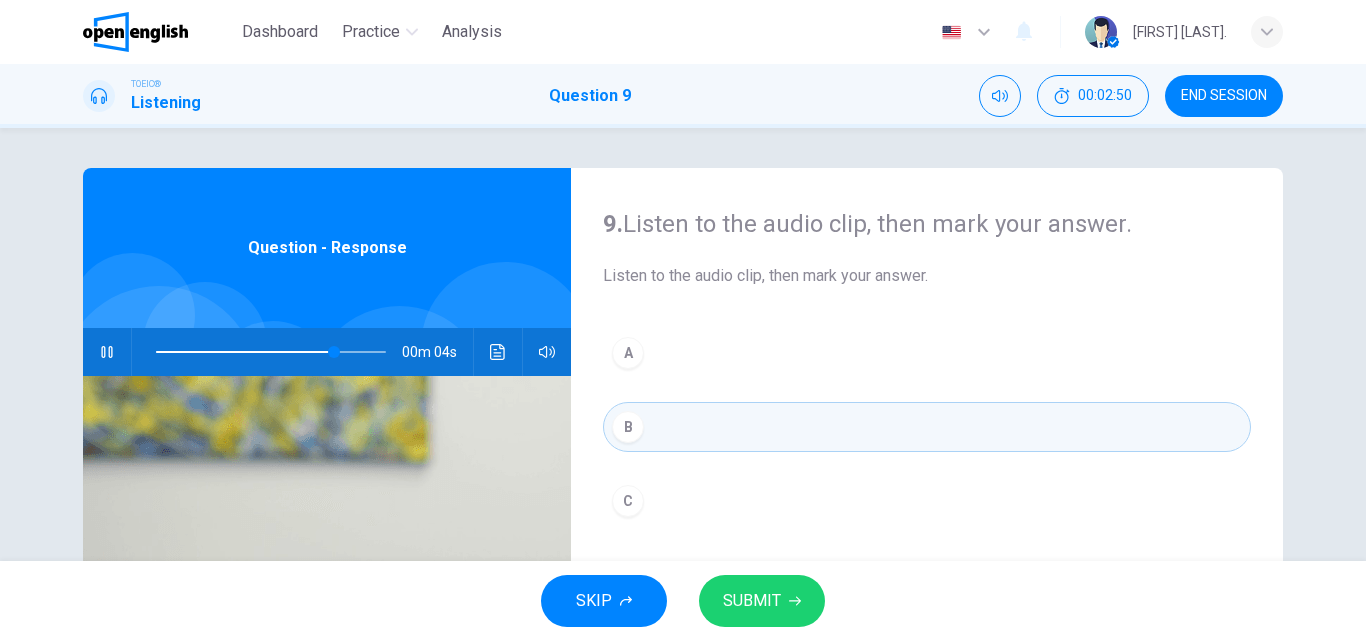 click on "SUBMIT" at bounding box center (752, 601) 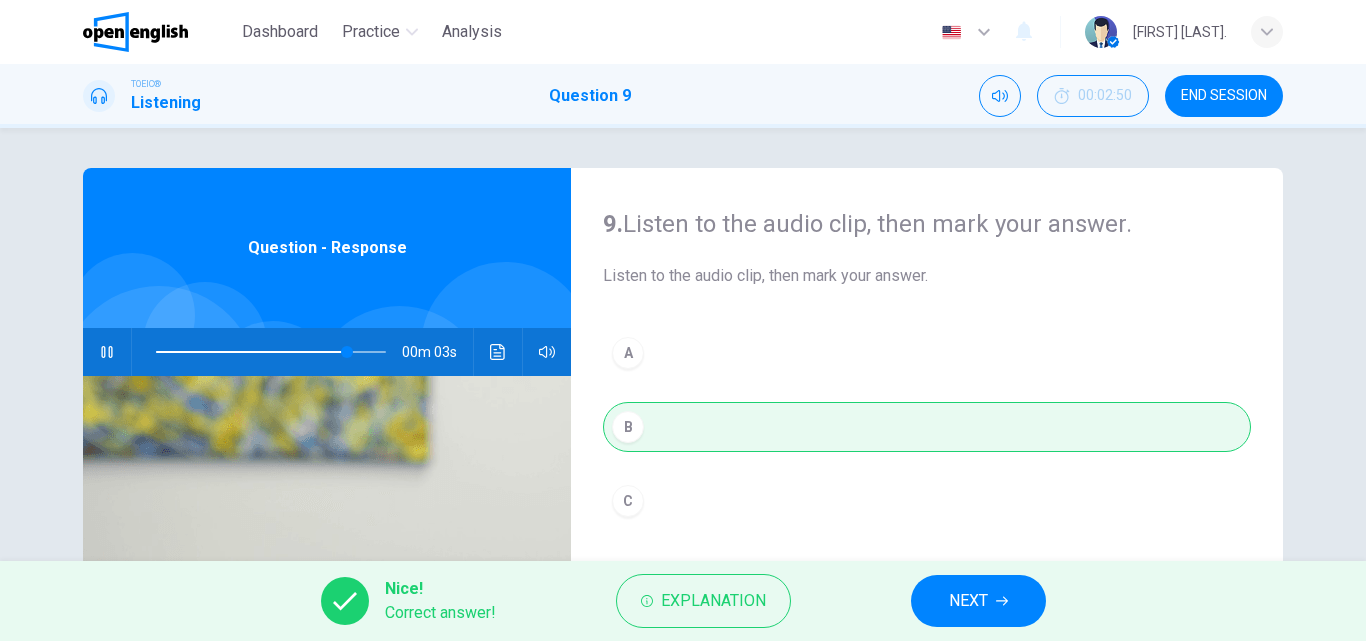 type on "**" 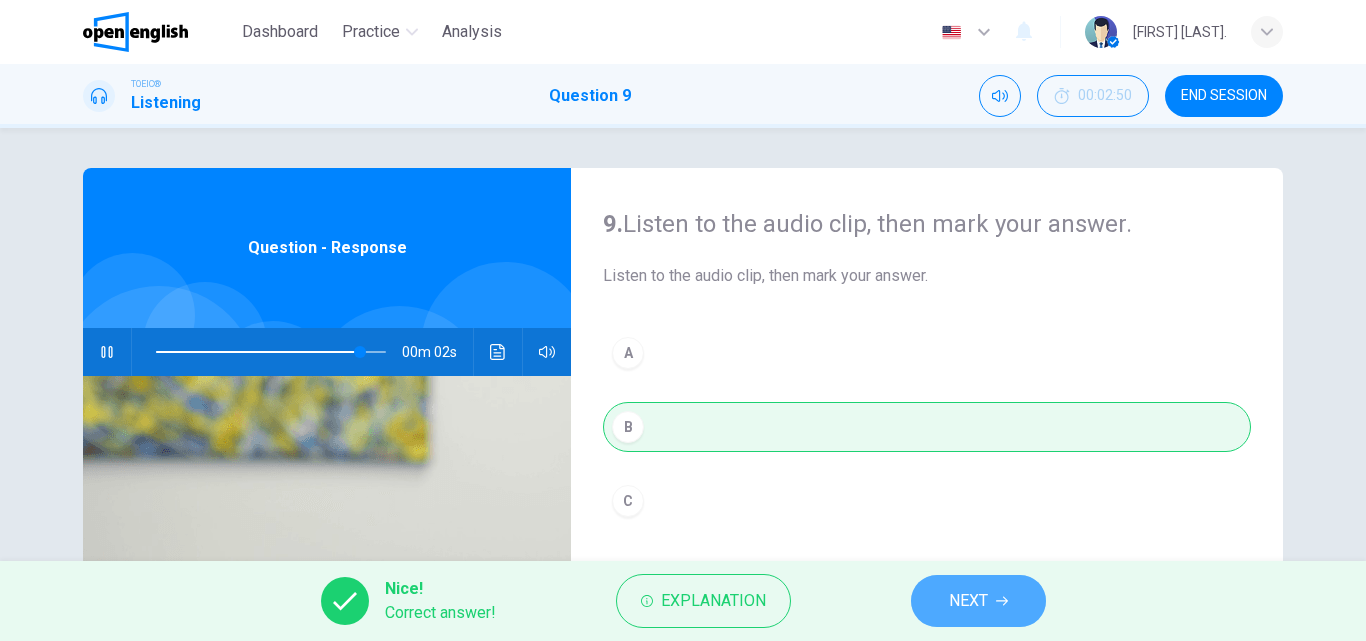 click 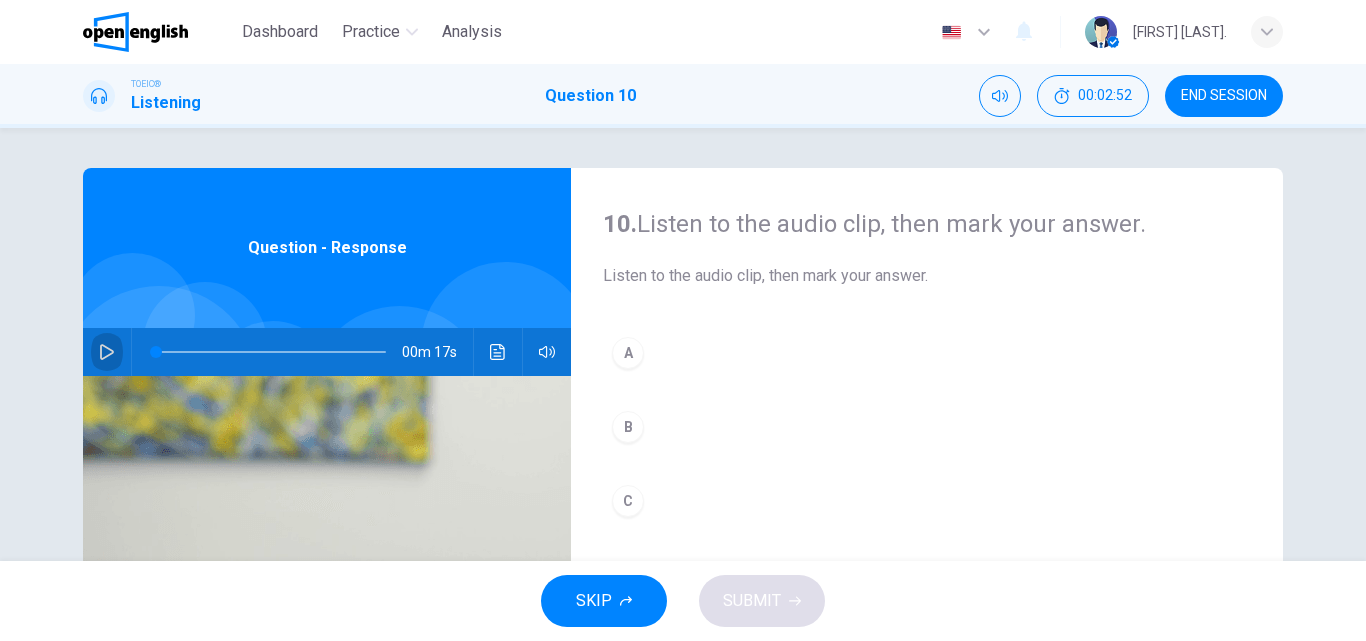 click 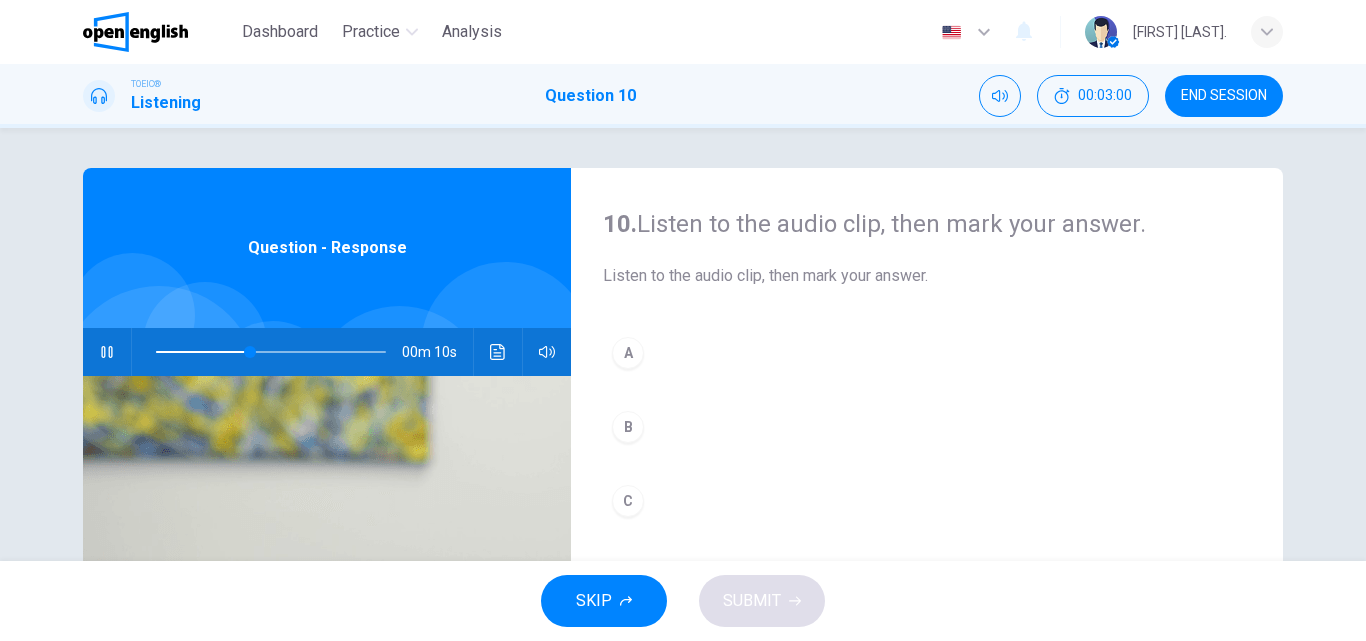 click on "A" at bounding box center [628, 353] 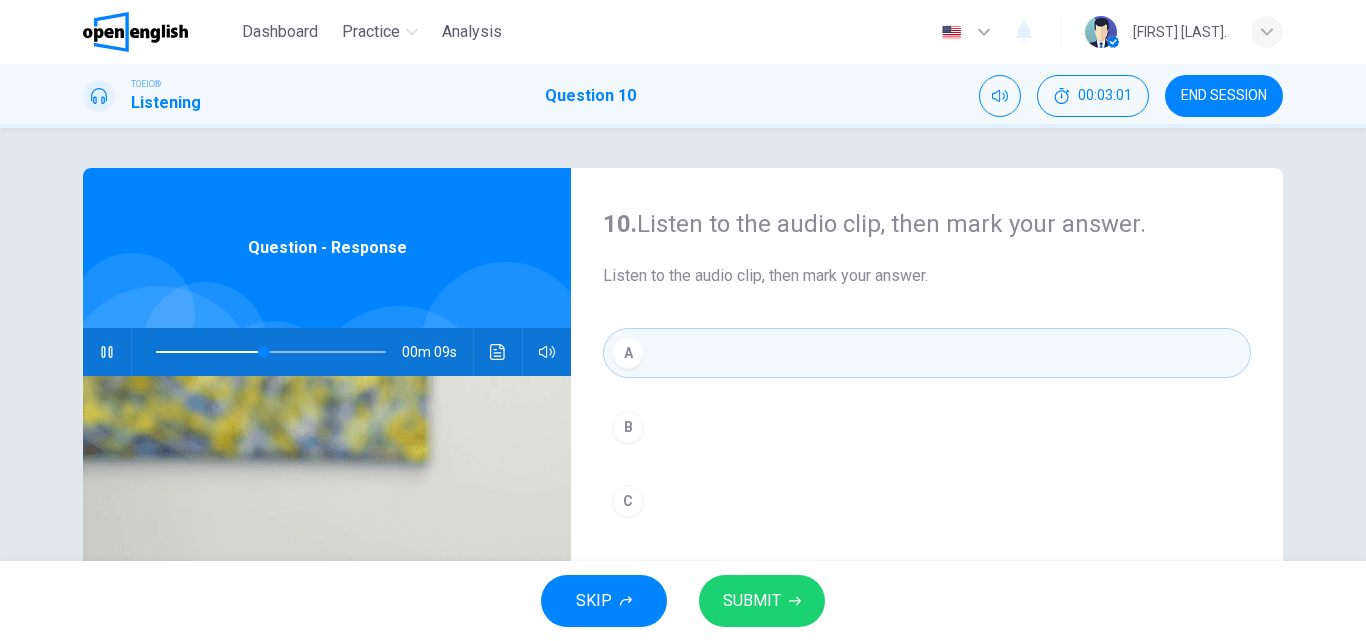 click on "SUBMIT" at bounding box center (762, 601) 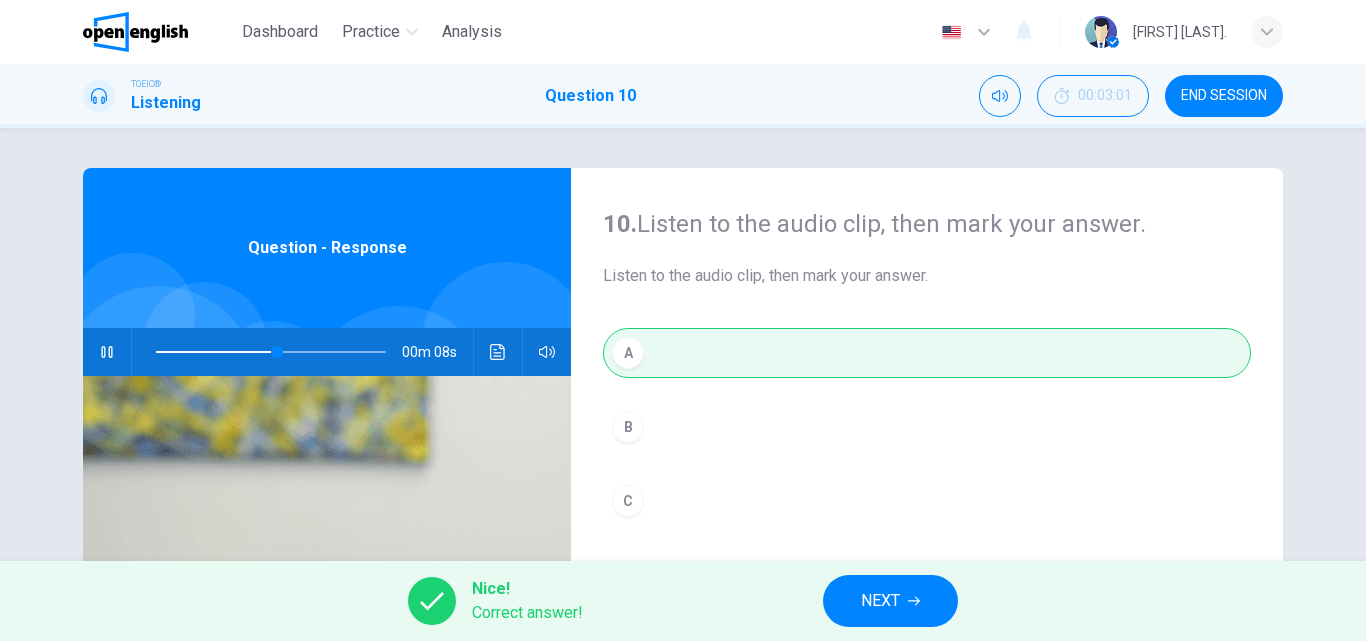type on "**" 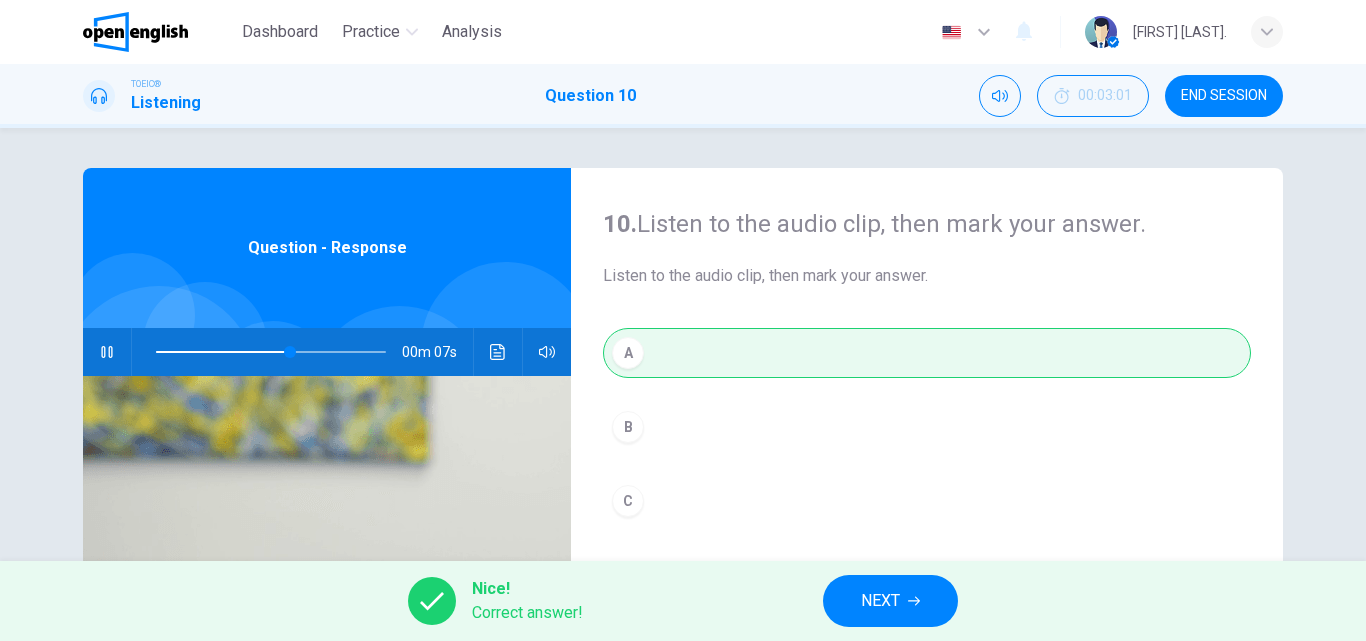 click on "END SESSION" at bounding box center (1224, 96) 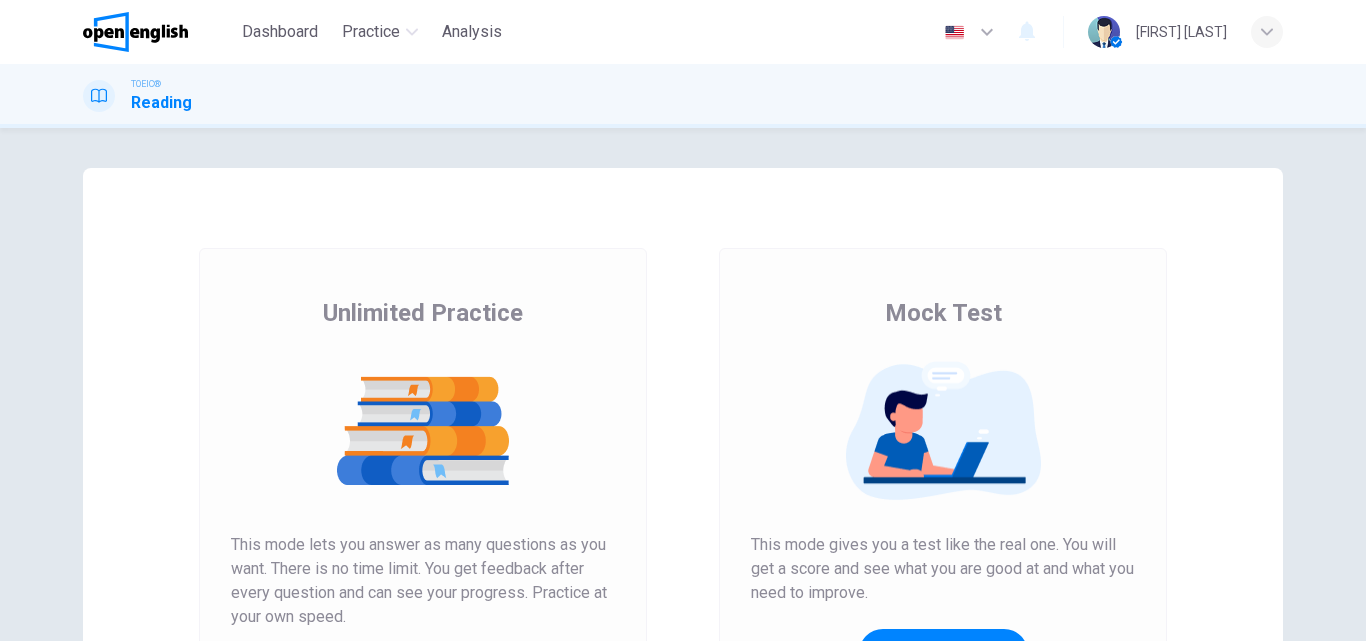 scroll, scrollTop: 0, scrollLeft: 0, axis: both 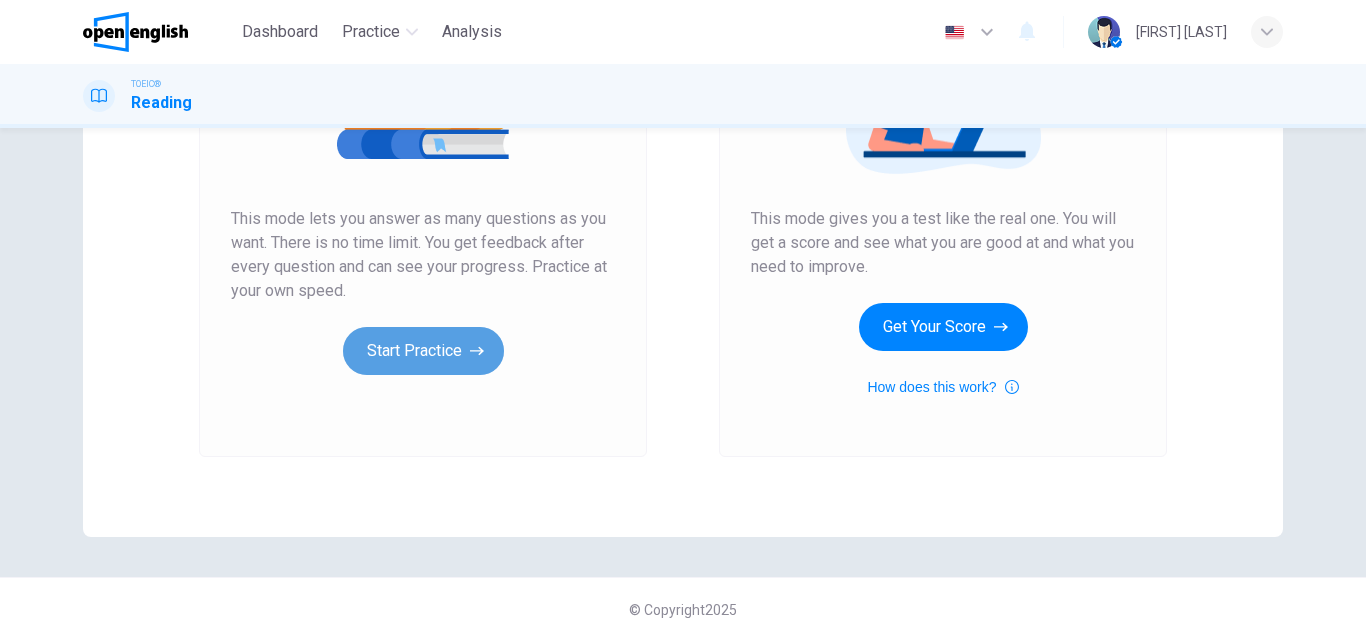 click on "Start Practice" at bounding box center (423, 351) 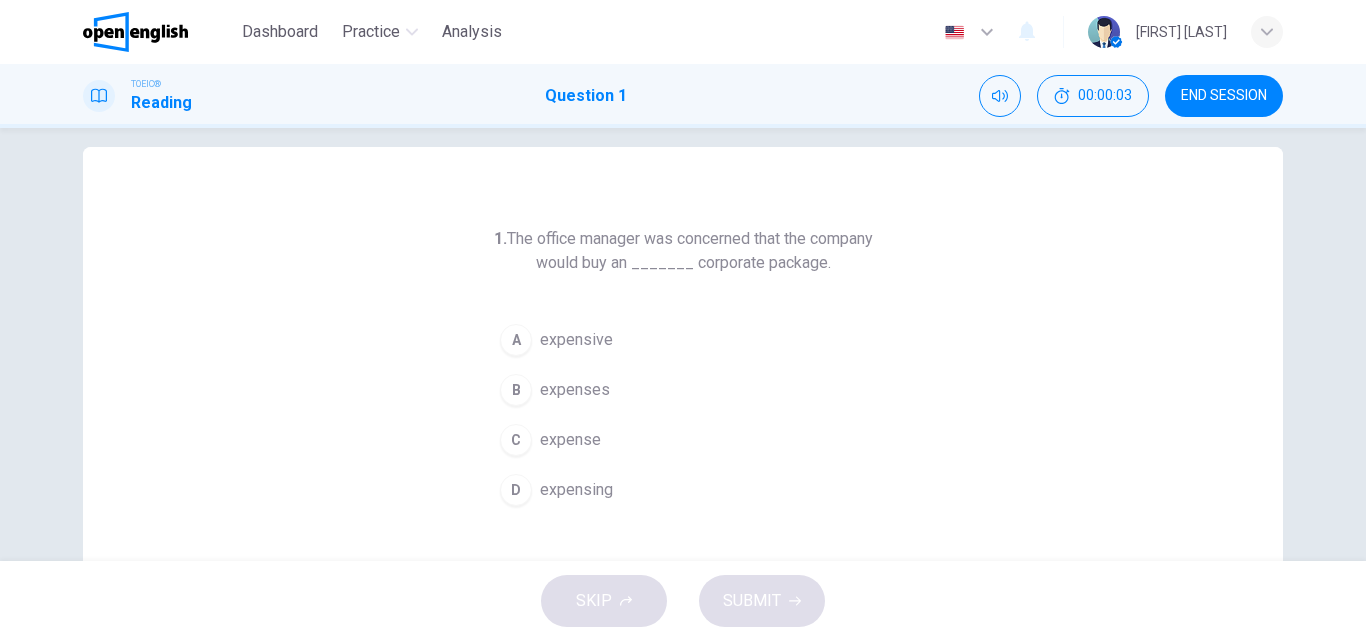 scroll, scrollTop: 23, scrollLeft: 0, axis: vertical 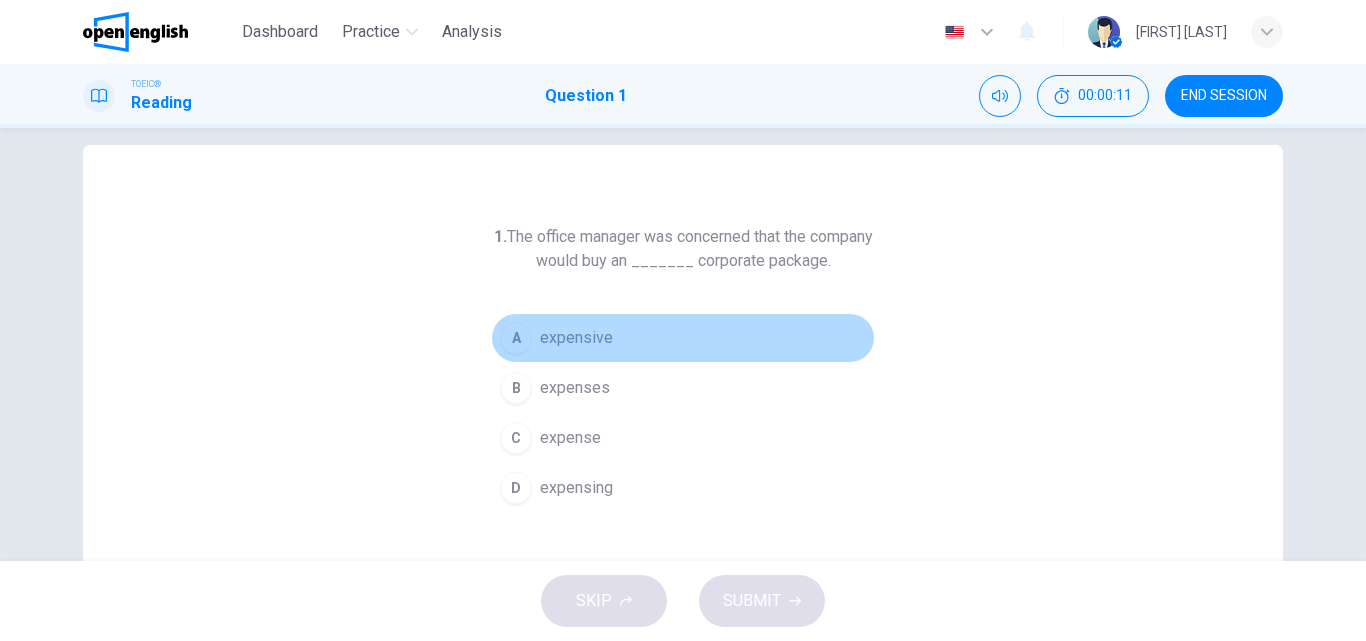 click on "A" at bounding box center (516, 338) 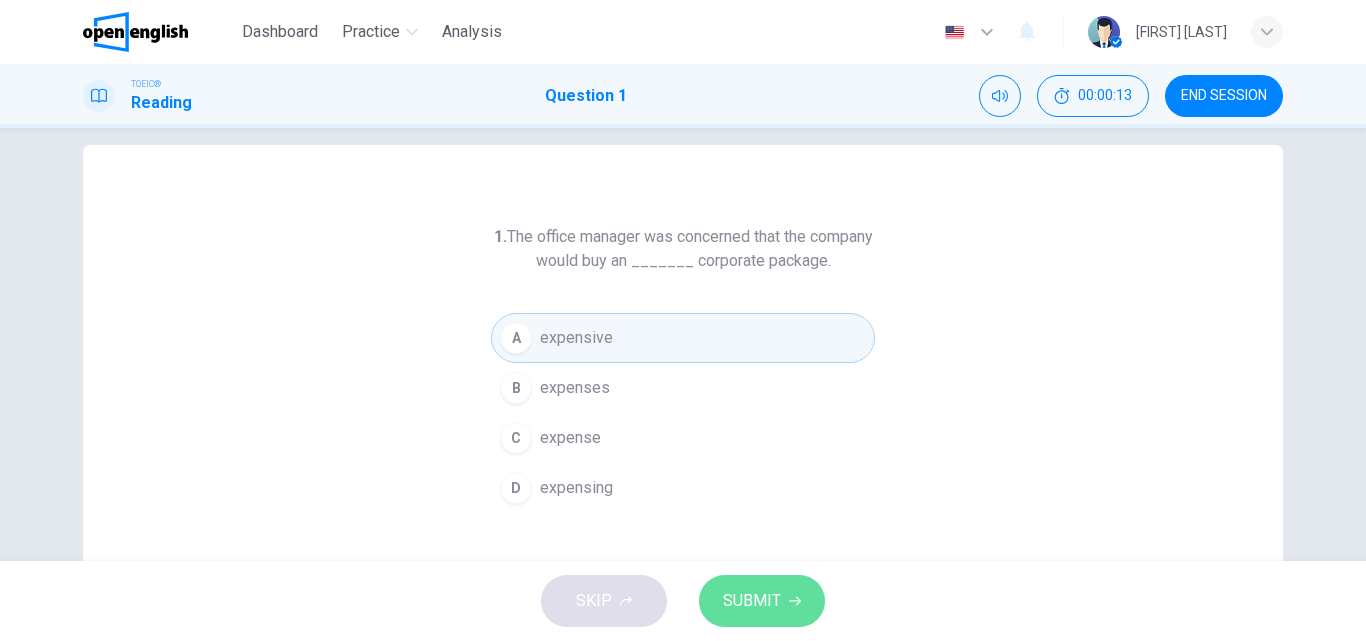 click on "SUBMIT" at bounding box center (752, 601) 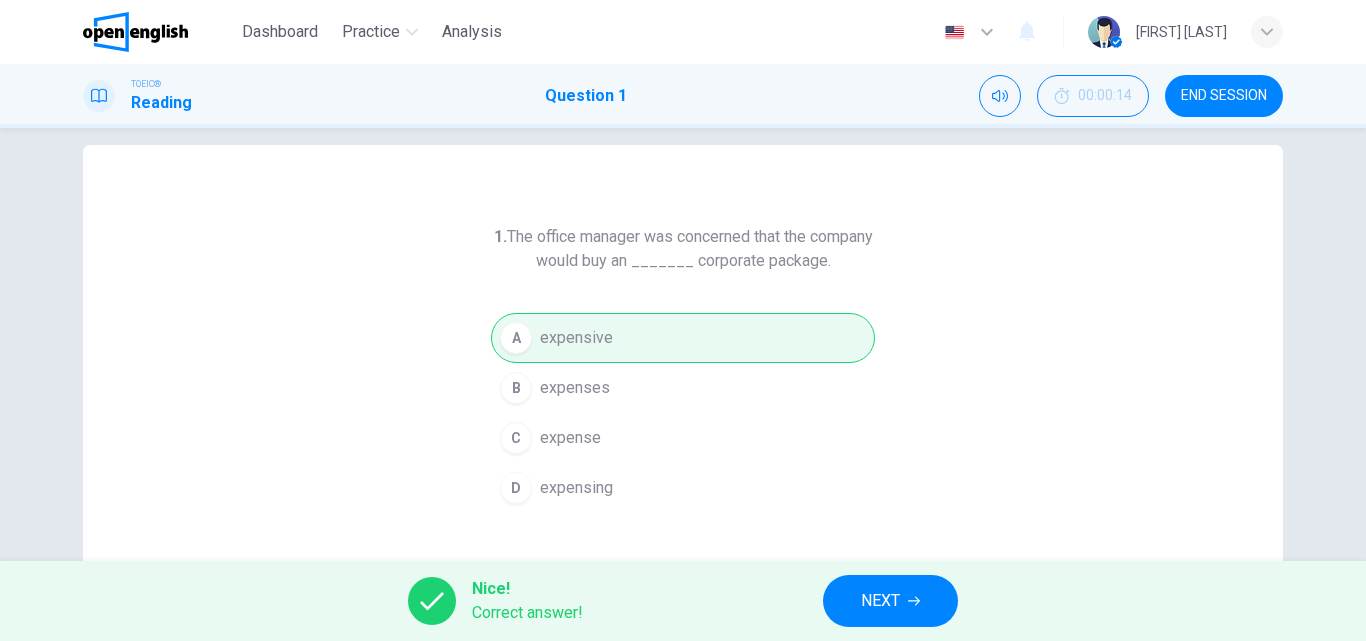 click on "NEXT" at bounding box center [890, 601] 